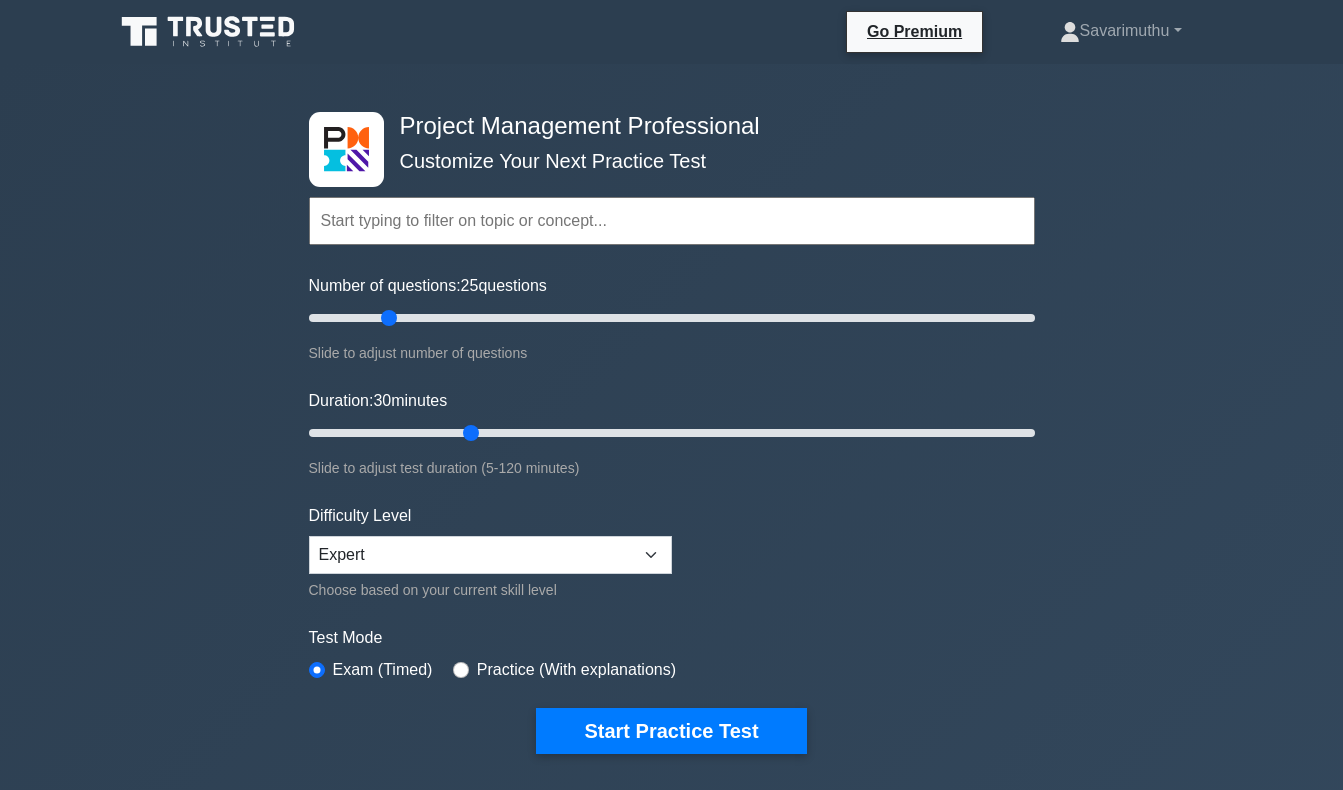 scroll, scrollTop: 0, scrollLeft: 0, axis: both 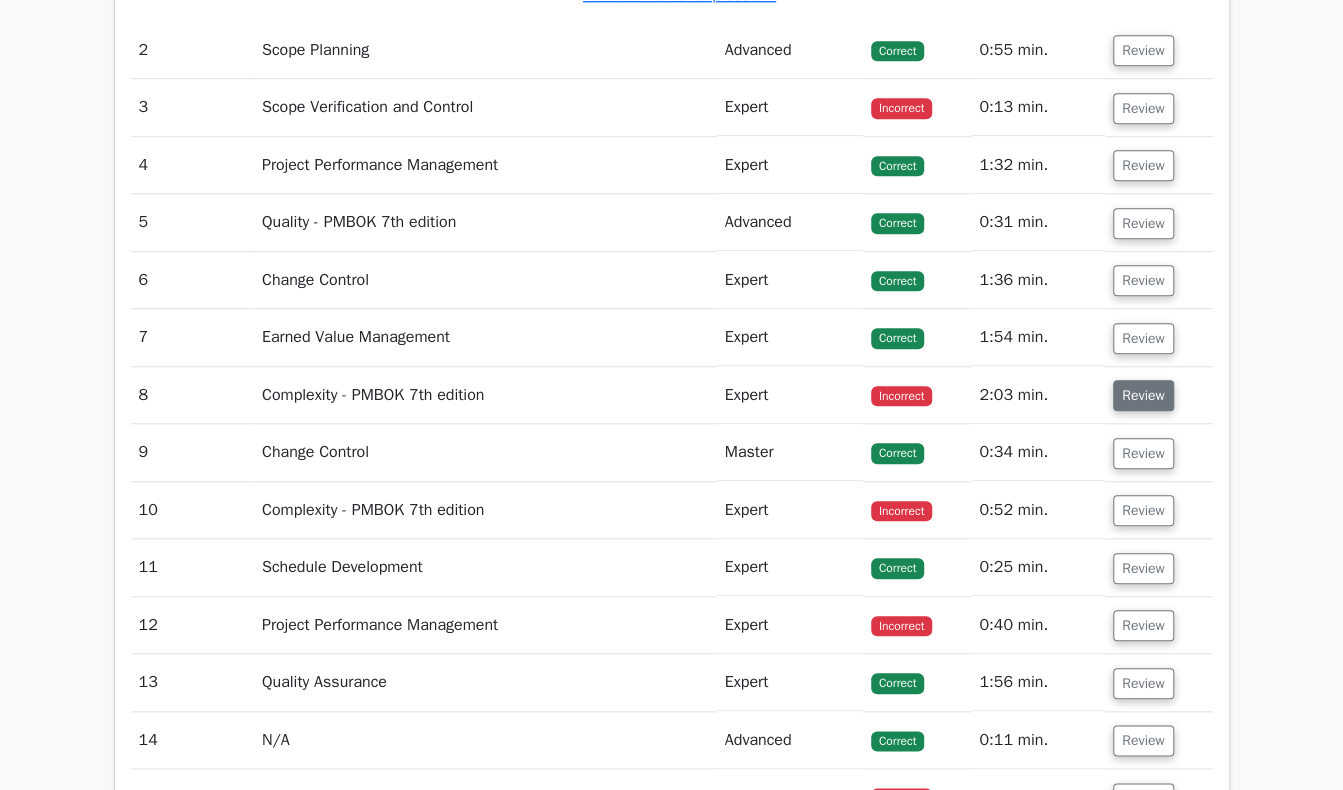 click on "Review" at bounding box center (1143, 395) 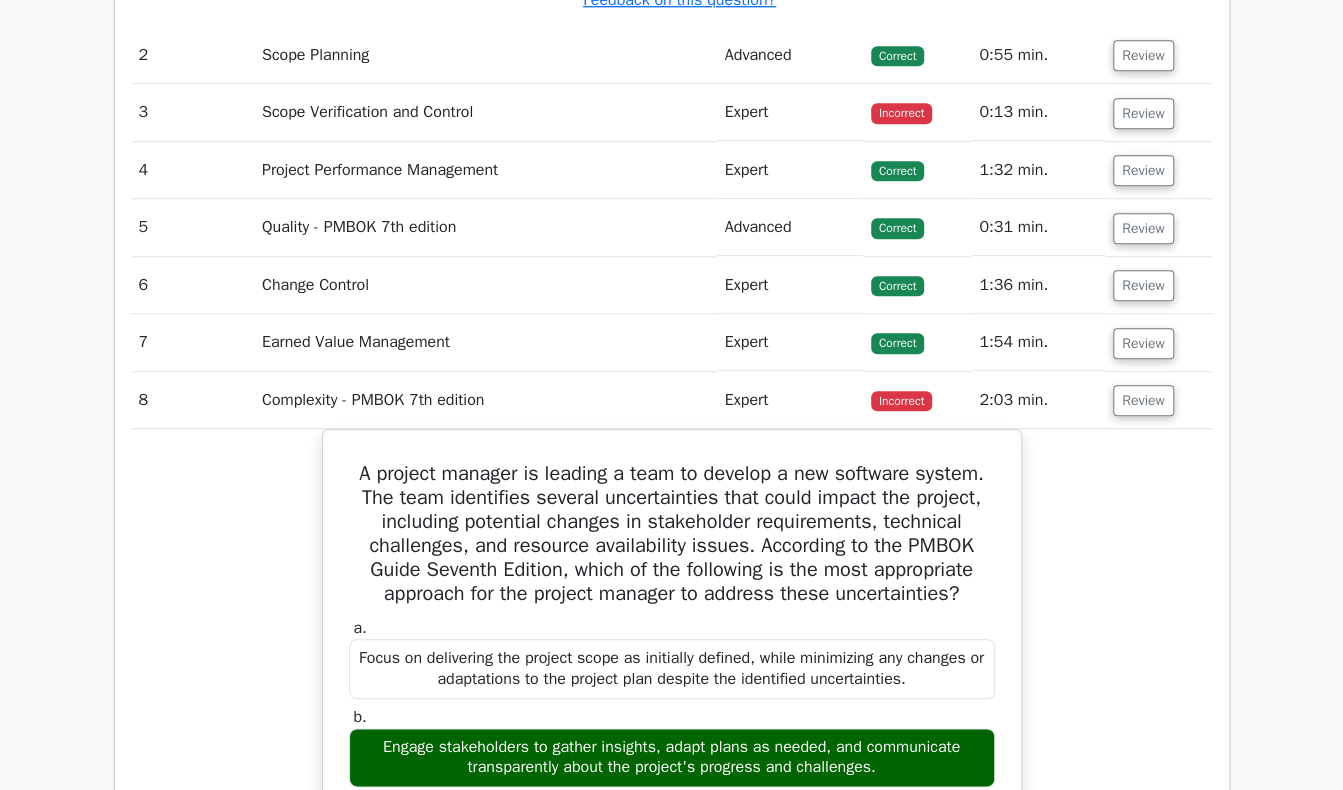 click on "Go Premium
Project Management Professional Preparation Package (2025)
Earn 35 PDUs needed for your PMP certification
13651 Superior-grade  Project Management Professional practice questions.
Accelerated Mastery: Deep dive into critical topics to fast-track your mastery.
Unlock Effortless PMP preparation: 5 full exams.
100% Satisfaction Guaranteed: Full refund with no questions if unsatisfied.
Bonus: all courses" at bounding box center [671, 1791] 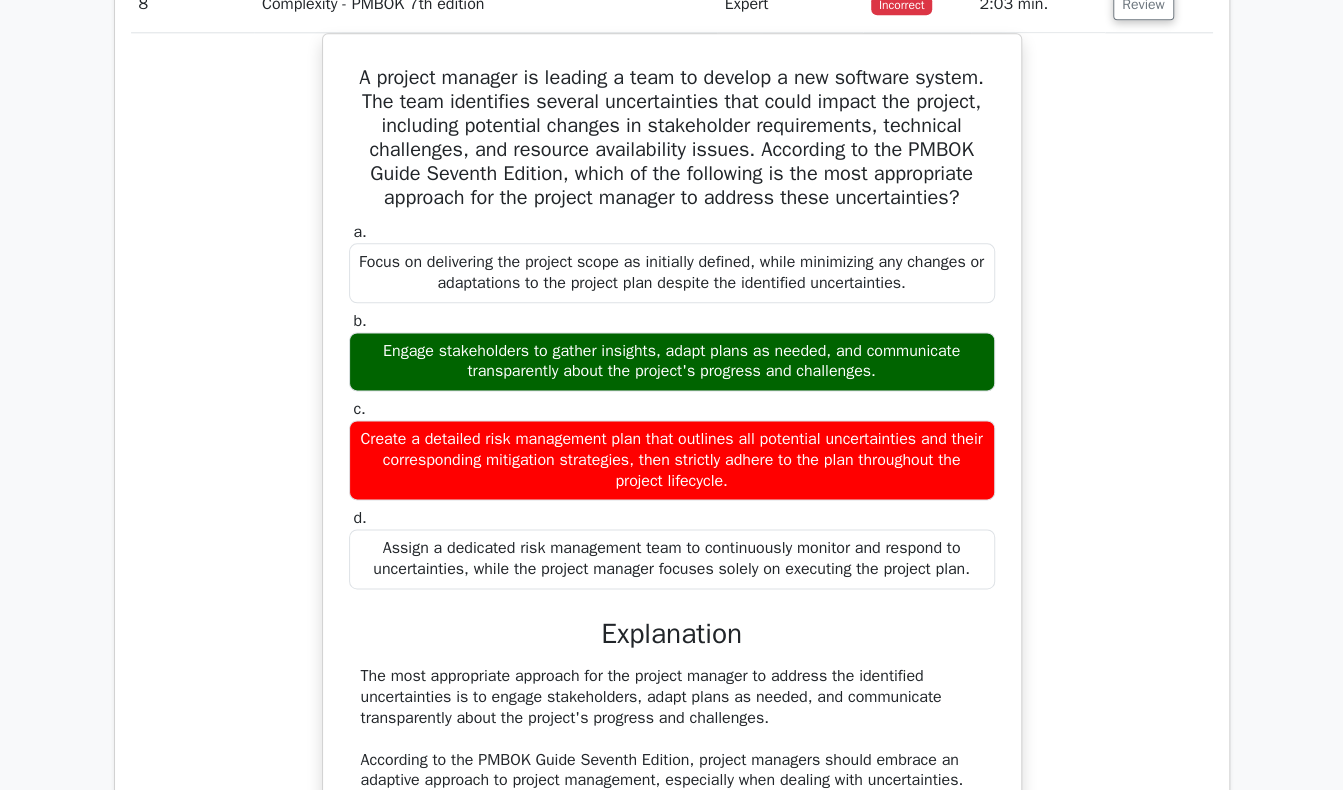 scroll, scrollTop: 5234, scrollLeft: 0, axis: vertical 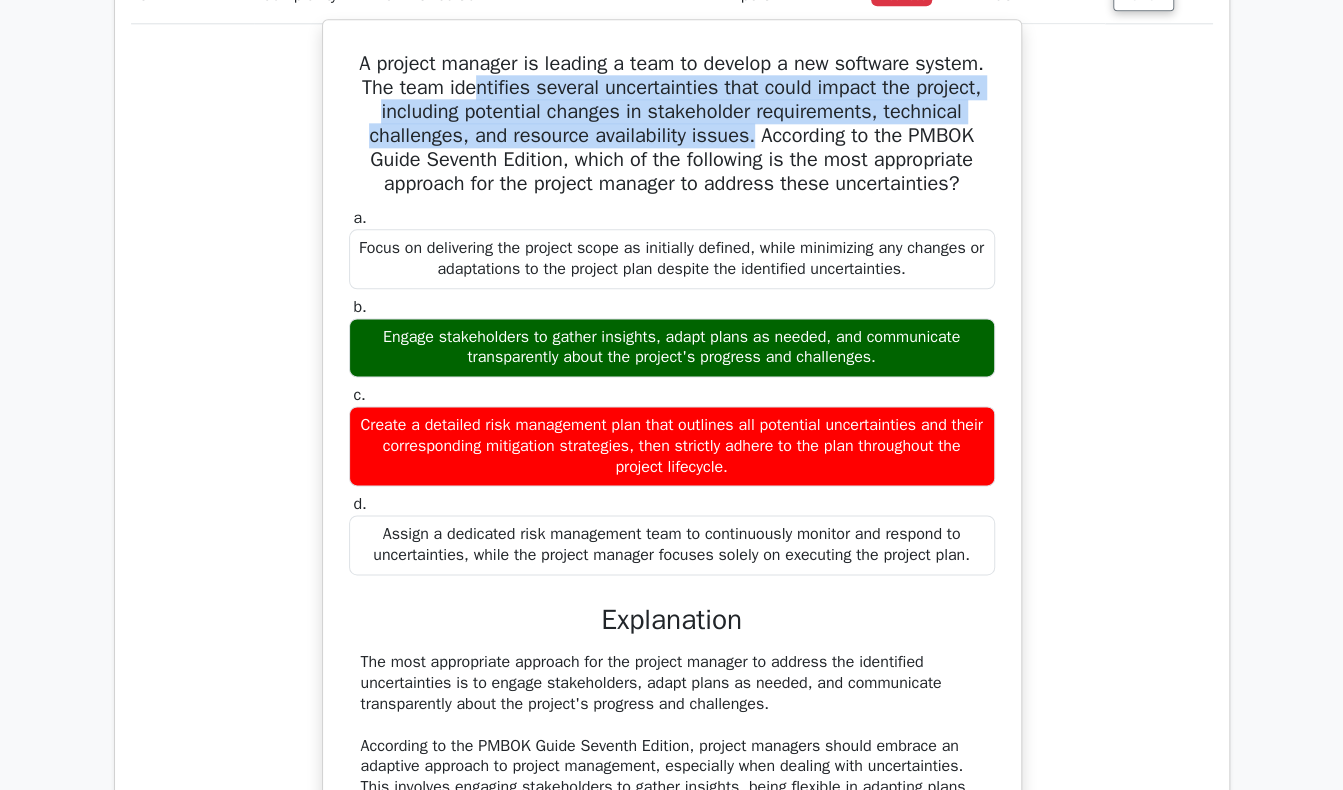 drag, startPoint x: 467, startPoint y: 106, endPoint x: 750, endPoint y: 148, distance: 286.09964 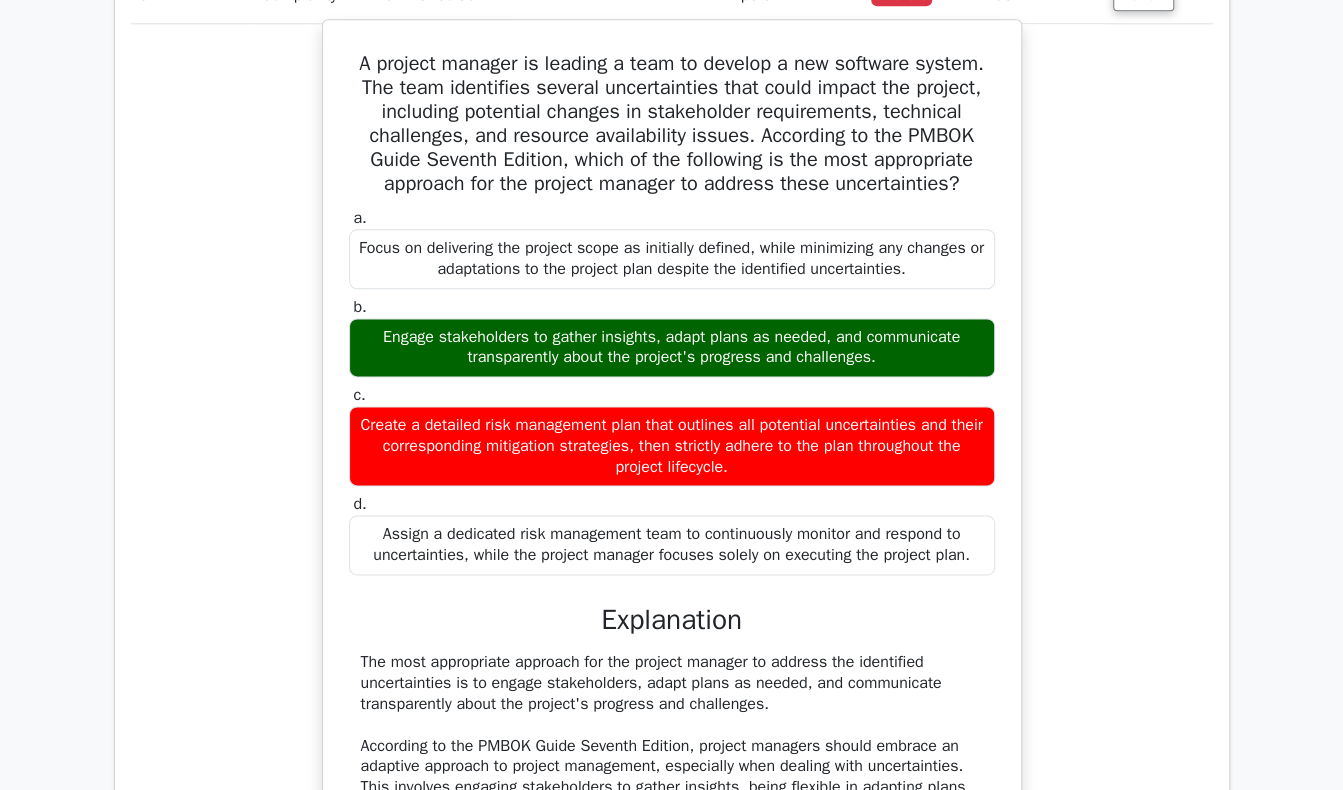 click on "Engage stakeholders to gather insights, adapt plans as needed, and communicate transparently about the project's progress and challenges." at bounding box center [672, 348] 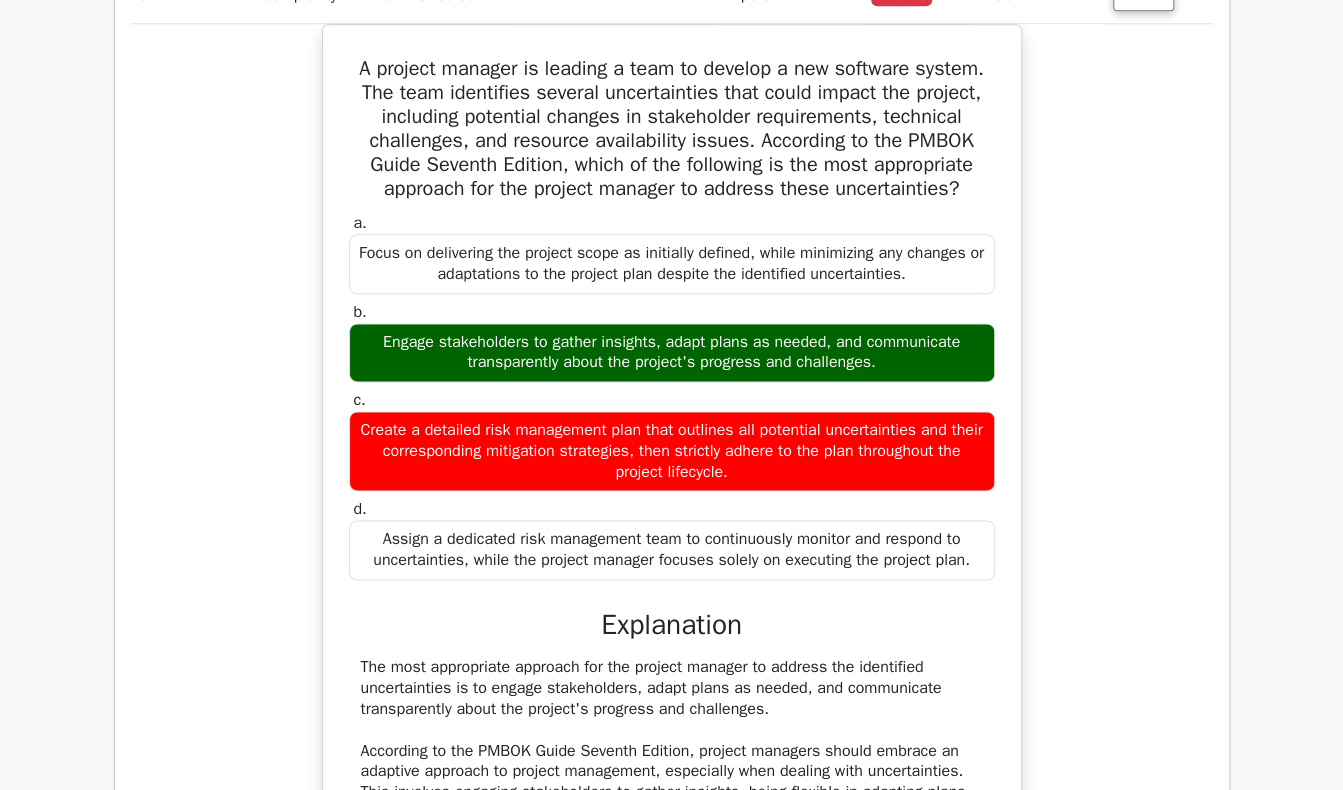 click on "A project manager is leading a team to develop a new software system. The team identifies several uncertainties that could impact the project, including potential changes in stakeholder requirements, technical challenges, and resource availability issues. According to the PMBOK Guide Seventh Edition, which of the following is the most appropriate approach for the project manager to address these uncertainties?
a.
b.
c. d." at bounding box center [672, 653] 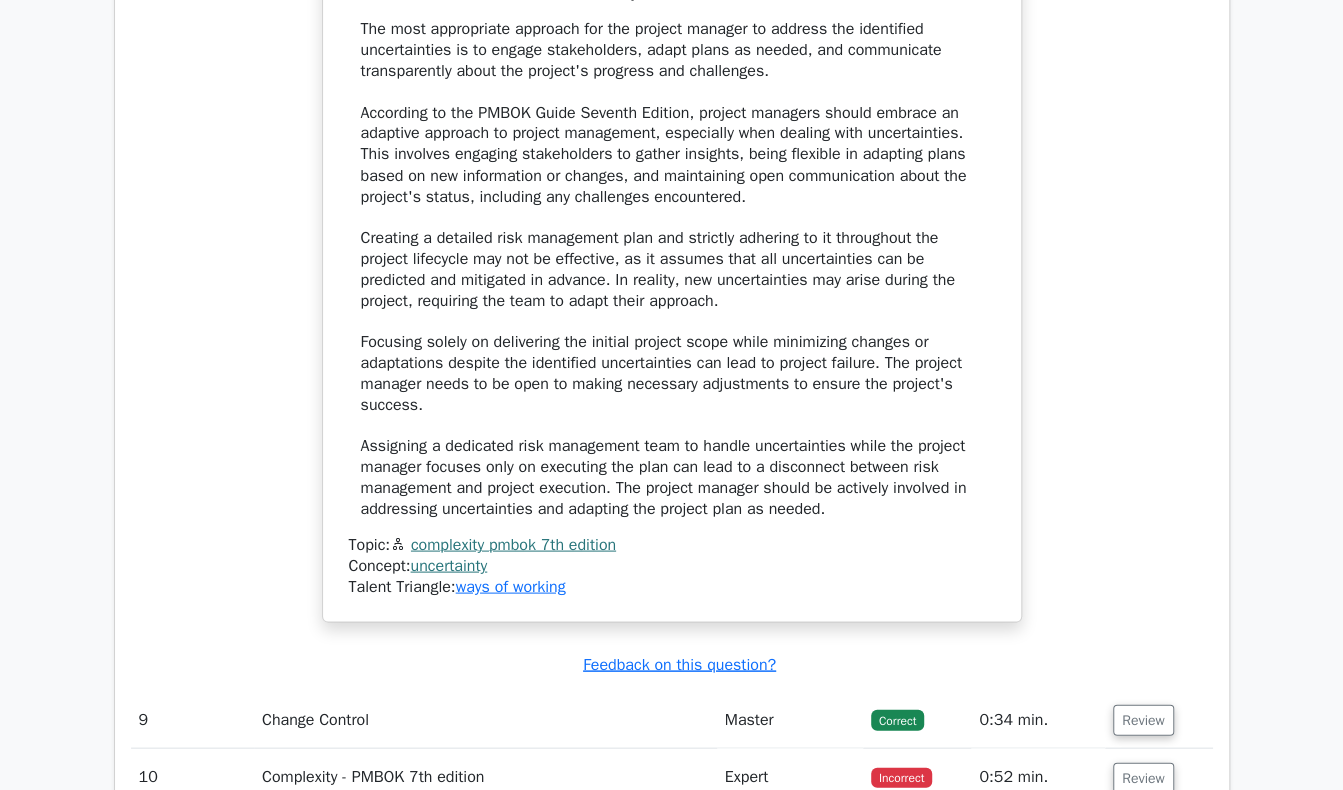 scroll, scrollTop: 5874, scrollLeft: 0, axis: vertical 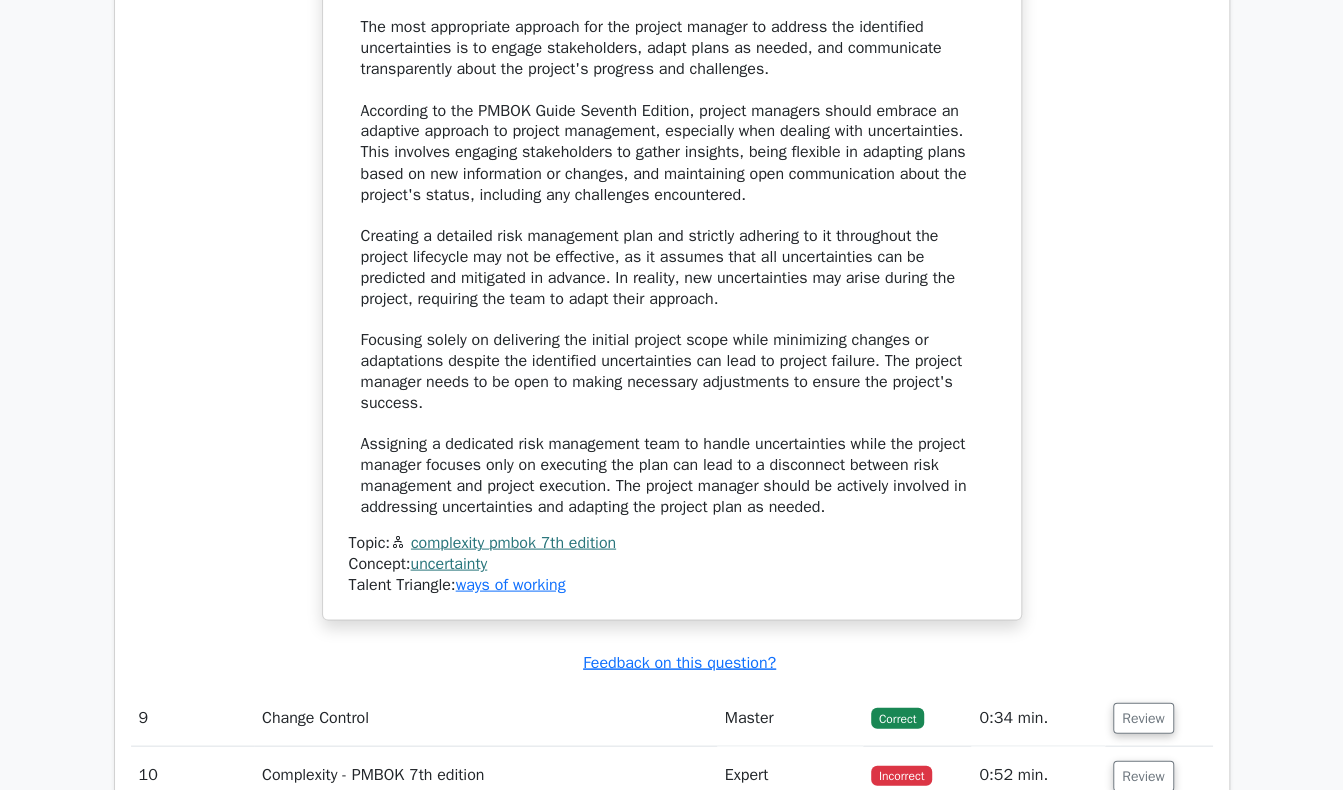 click on "A project manager is leading a team to develop a new software system. The team identifies several uncertainties that could impact the project, including potential changes in stakeholder requirements, technical challenges, and resource availability issues. According to the PMBOK Guide Seventh Edition, which of the following is the most appropriate approach for the project manager to address these uncertainties?
a.
b.
c. d." at bounding box center [672, 13] 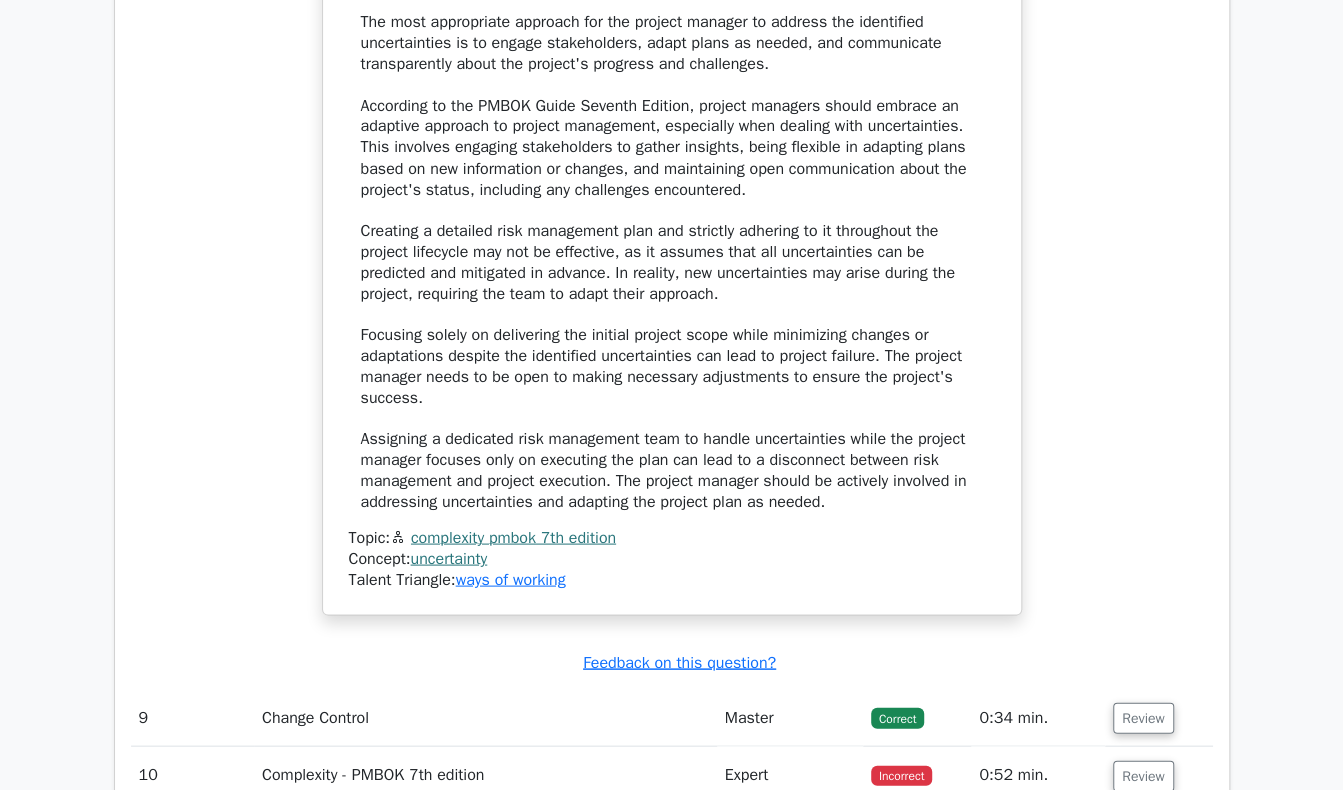 click on "The most appropriate approach for the project manager to address the identified uncertainties is to engage stakeholders, adapt plans as needed, and communicate transparently about the project's progress and challenges. According to the PMBOK Guide Seventh Edition, project managers should embrace an adaptive approach to project management, especially when dealing with uncertainties. This involves engaging stakeholders to gather insights, being flexible in adapting plans based on new information or changes, and maintaining open communication about the project's status, including any challenges encountered. Creating a detailed risk management plan and strictly adhering to it throughout the project lifecycle may not be effective, as it assumes that all uncertainties can be predicted and mitigated in advance. In reality, new uncertainties may arise during the project, requiring the team to adapt their approach." at bounding box center [672, 261] 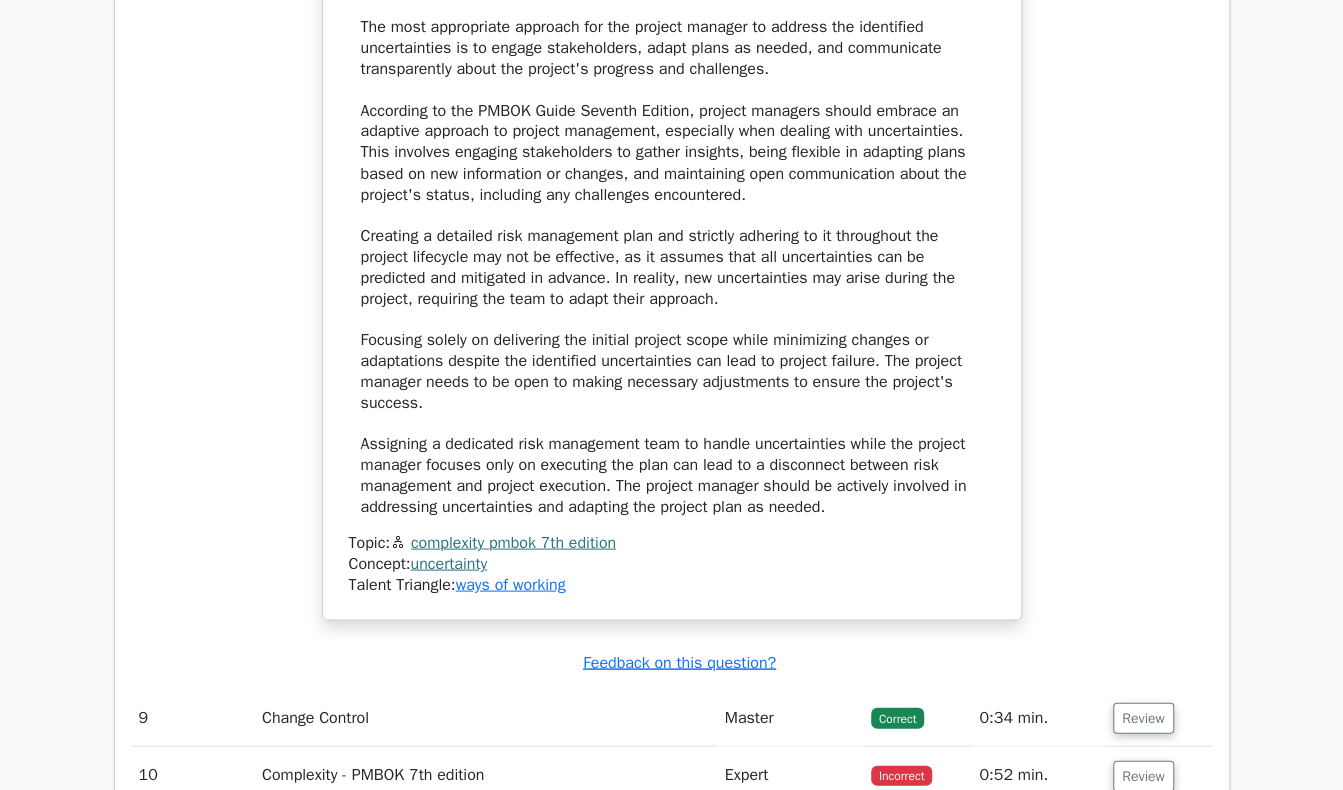click on "A project manager is leading a team to develop a new software system. The team identifies several uncertainties that could impact the project, including potential changes in stakeholder requirements, technical challenges, and resource availability issues. According to the PMBOK Guide Seventh Edition, which of the following is the most appropriate approach for the project manager to address these uncertainties?
a.
b.
c. d." at bounding box center (672, 13) 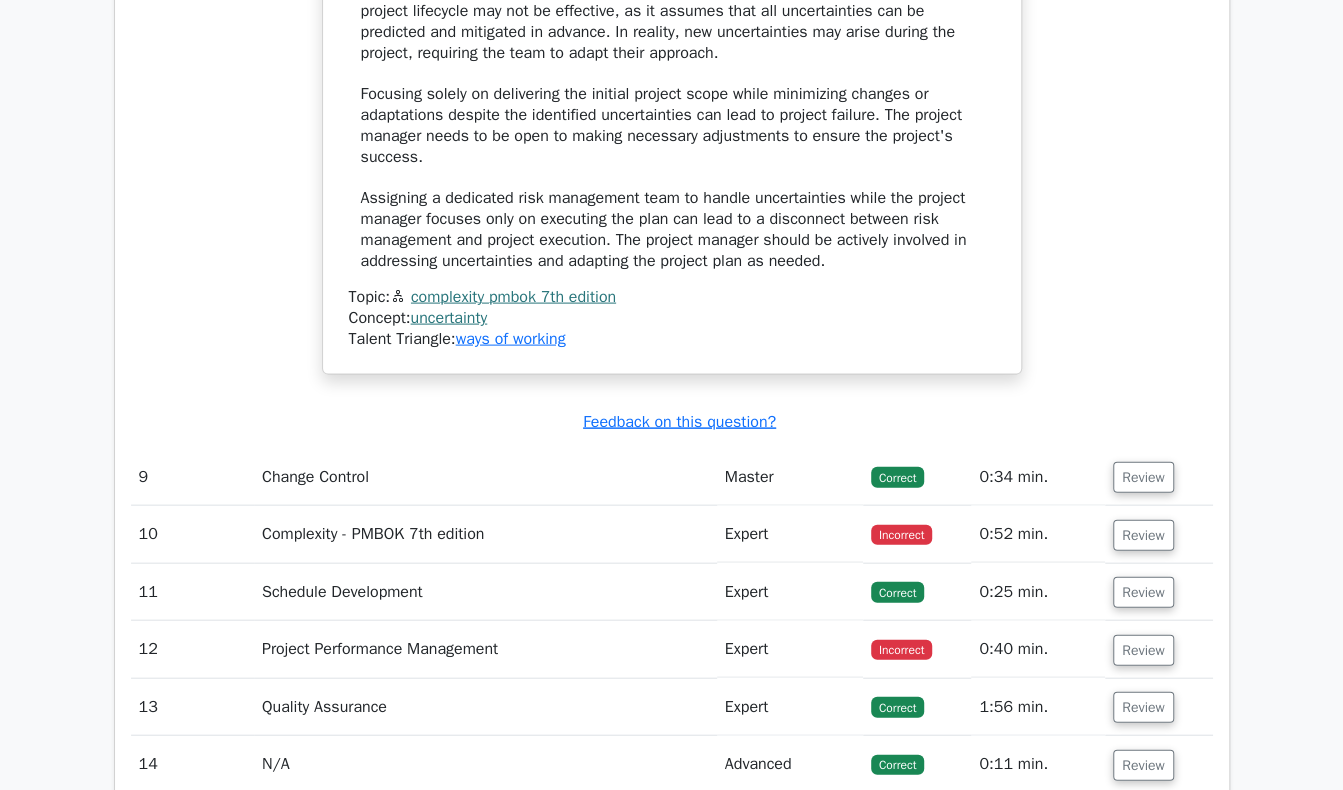 scroll, scrollTop: 6074, scrollLeft: 0, axis: vertical 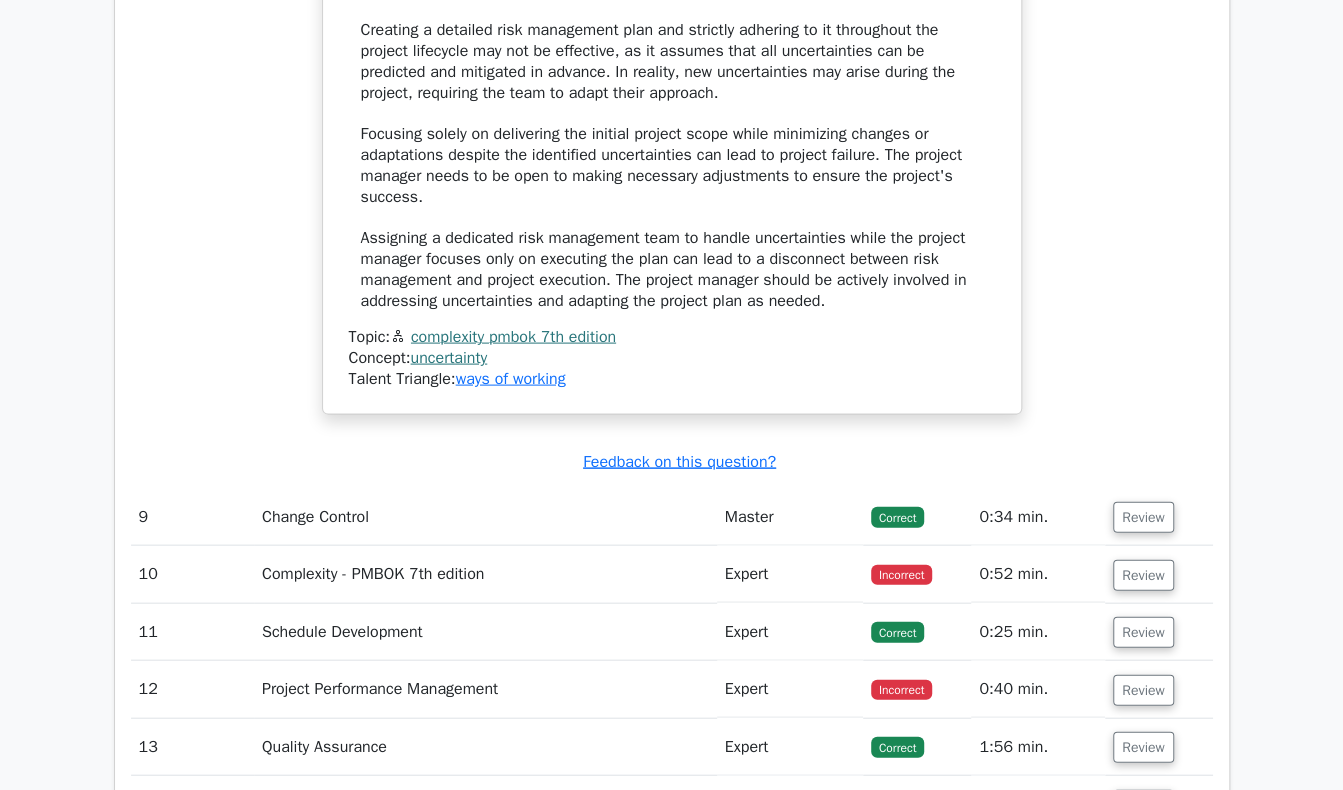 click on "The most appropriate approach for the project manager to address the identified uncertainties is to engage stakeholders, adapt plans as needed, and communicate transparently about the project's progress and challenges. According to the PMBOK Guide Seventh Edition, project managers should embrace an adaptive approach to project management, especially when dealing with uncertainties. This involves engaging stakeholders to gather insights, being flexible in adapting plans based on new information or changes, and maintaining open communication about the project's status, including any challenges encountered. Creating a detailed risk management plan and strictly adhering to it throughout the project lifecycle may not be effective, as it assumes that all uncertainties can be predicted and mitigated in advance. In reality, new uncertainties may arise during the project, requiring the team to adapt their approach." at bounding box center (672, 61) 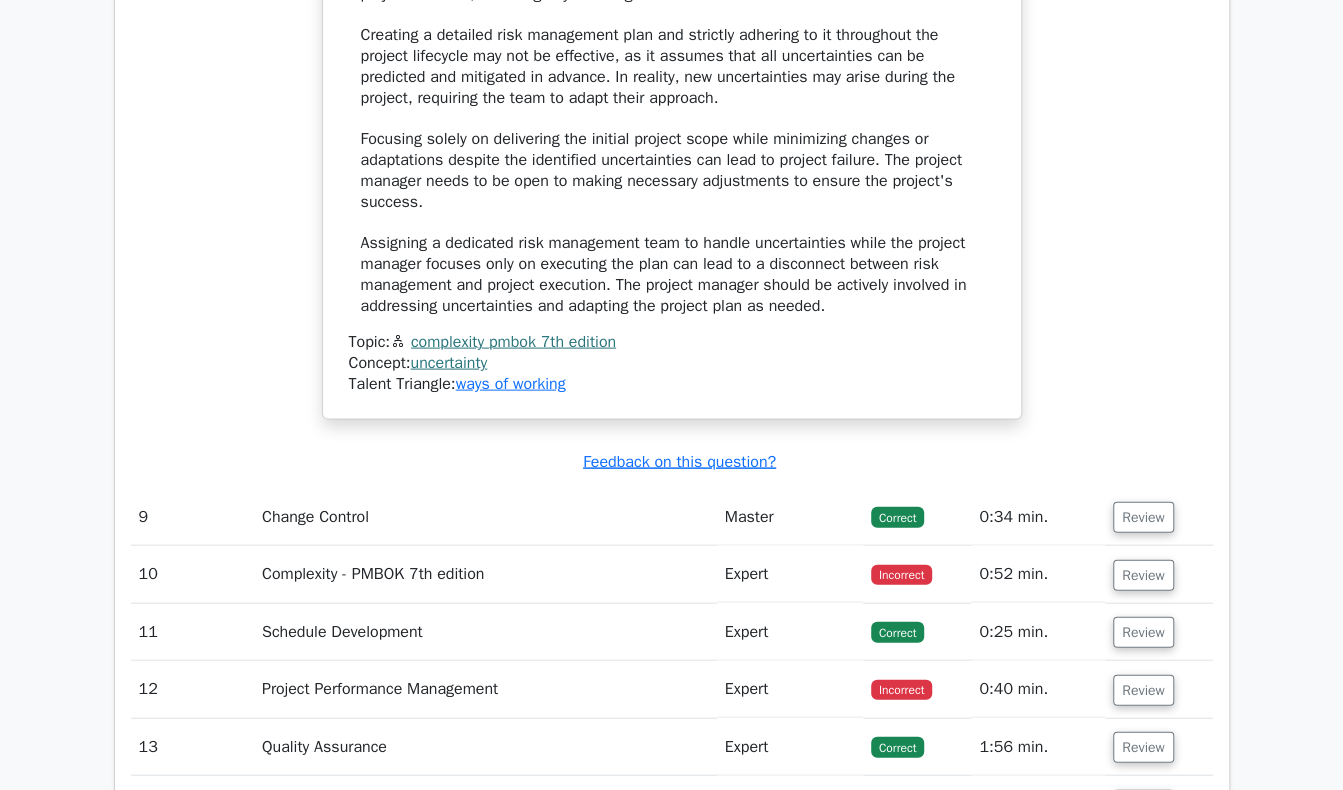 click on "A project manager is leading a team to develop a new software system. The team identifies several uncertainties that could impact the project, including potential changes in stakeholder requirements, technical challenges, and resource availability issues. According to the PMBOK Guide Seventh Edition, which of the following is the most appropriate approach for the project manager to address these uncertainties?
a.
b.
c. d." at bounding box center [672, -187] 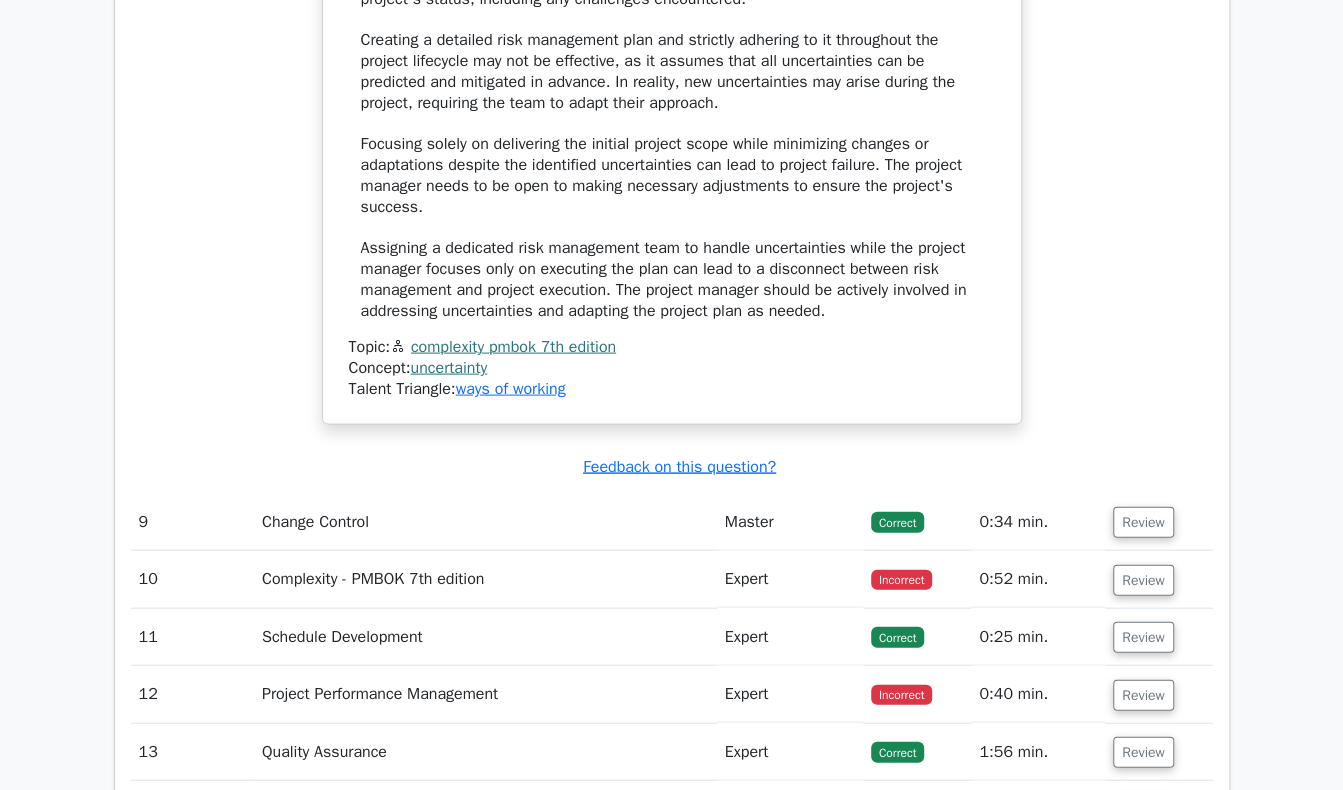 click on "Go Premium
Project Management Professional Preparation Package (2025)
Earn 35 PDUs needed for your PMP certification
13651 Superior-grade  Project Management Professional practice questions.
Accelerated Mastery: Deep dive into critical topics to fast-track your mastery.
Unlock Effortless PMP preparation: 5 full exams.
100% Satisfaction Guaranteed: Full refund with no questions if unsatisfied.
Bonus: all courses" at bounding box center (671, 551) 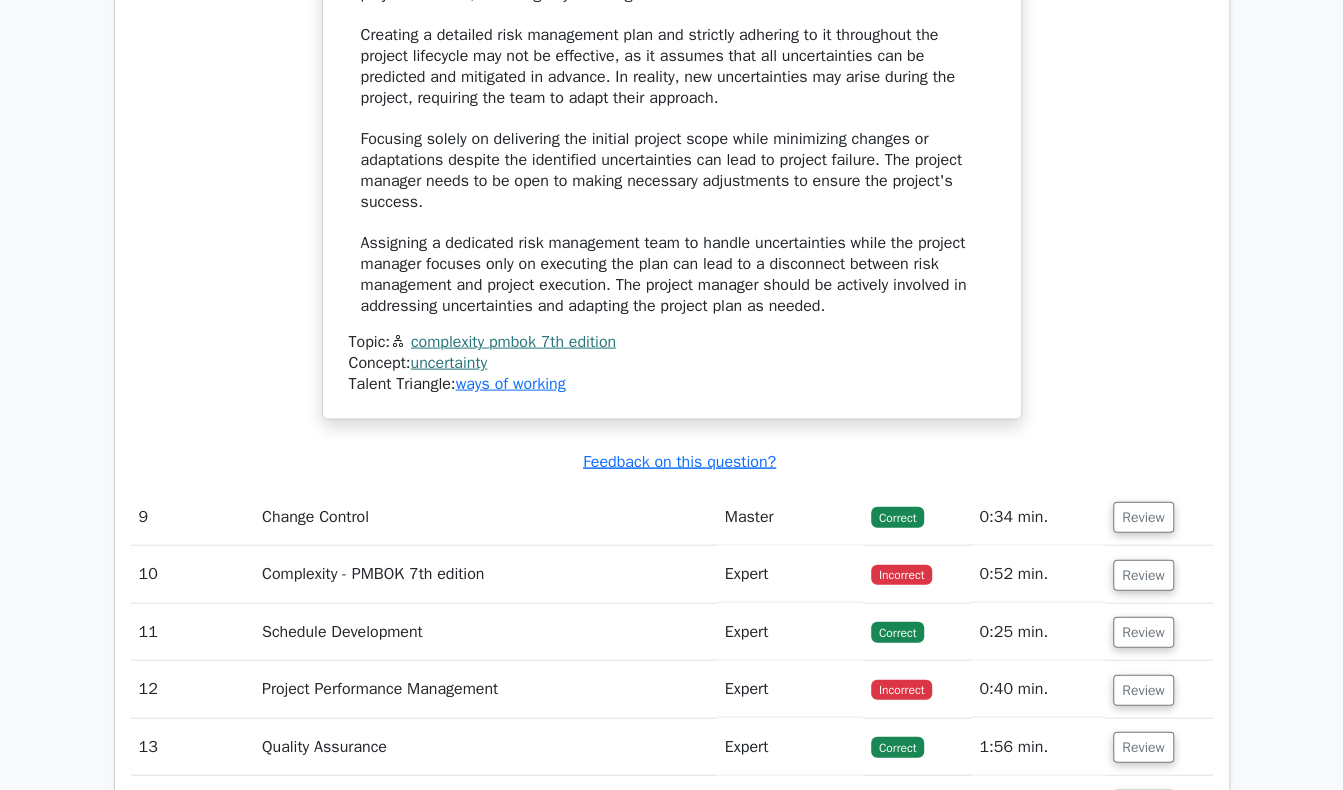 click on "A project manager is leading a team to develop a new software system. The team identifies several uncertainties that could impact the project, including potential changes in stakeholder requirements, technical challenges, and resource availability issues. According to the PMBOK Guide Seventh Edition, which of the following is the most appropriate approach for the project manager to address these uncertainties?
a.
b.
c. d." at bounding box center [672, -187] 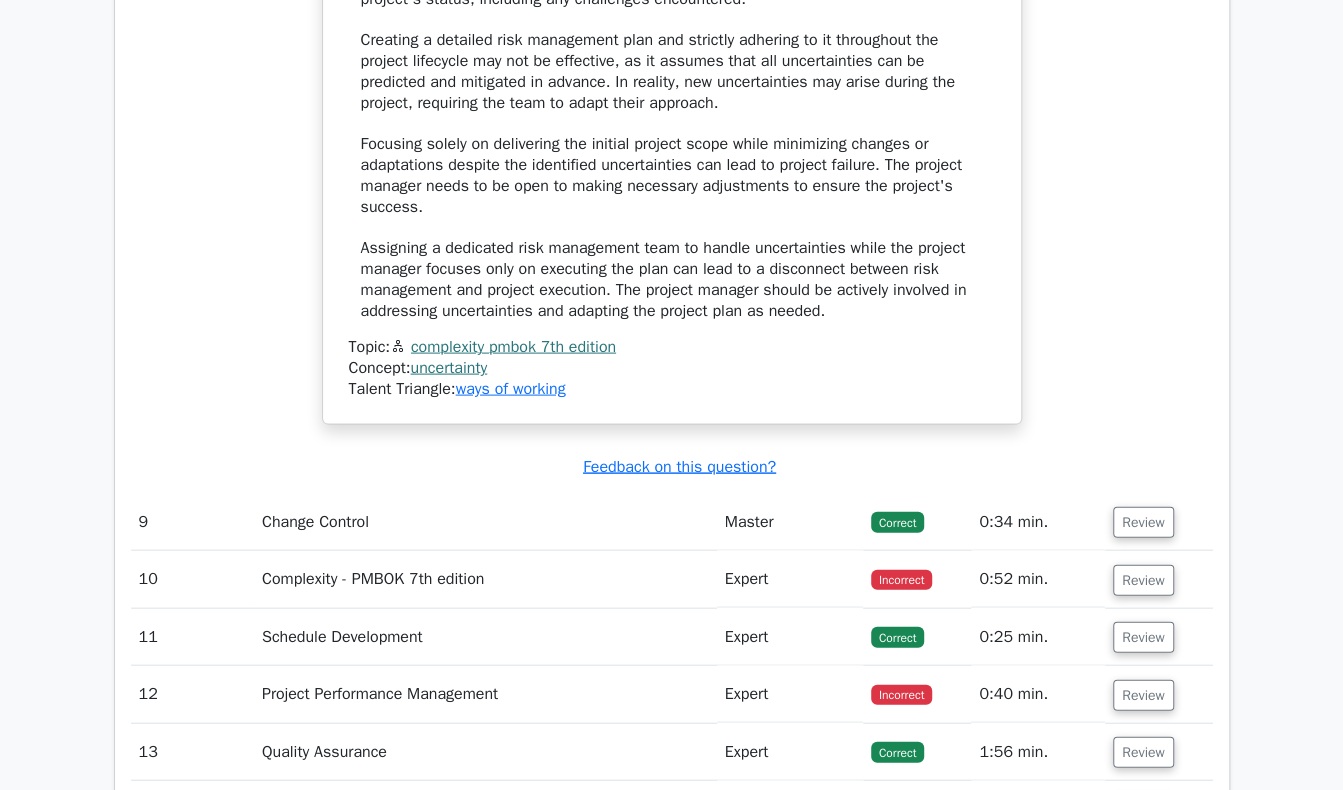 click on "Go Premium
Project Management Professional Preparation Package (2025)
Earn 35 PDUs needed for your PMP certification
13651 Superior-grade  Project Management Professional practice questions.
Accelerated Mastery: Deep dive into critical topics to fast-track your mastery.
Unlock Effortless PMP preparation: 5 full exams.
100% Satisfaction Guaranteed: Full refund with no questions if unsatisfied.
Bonus: all courses" at bounding box center (671, 551) 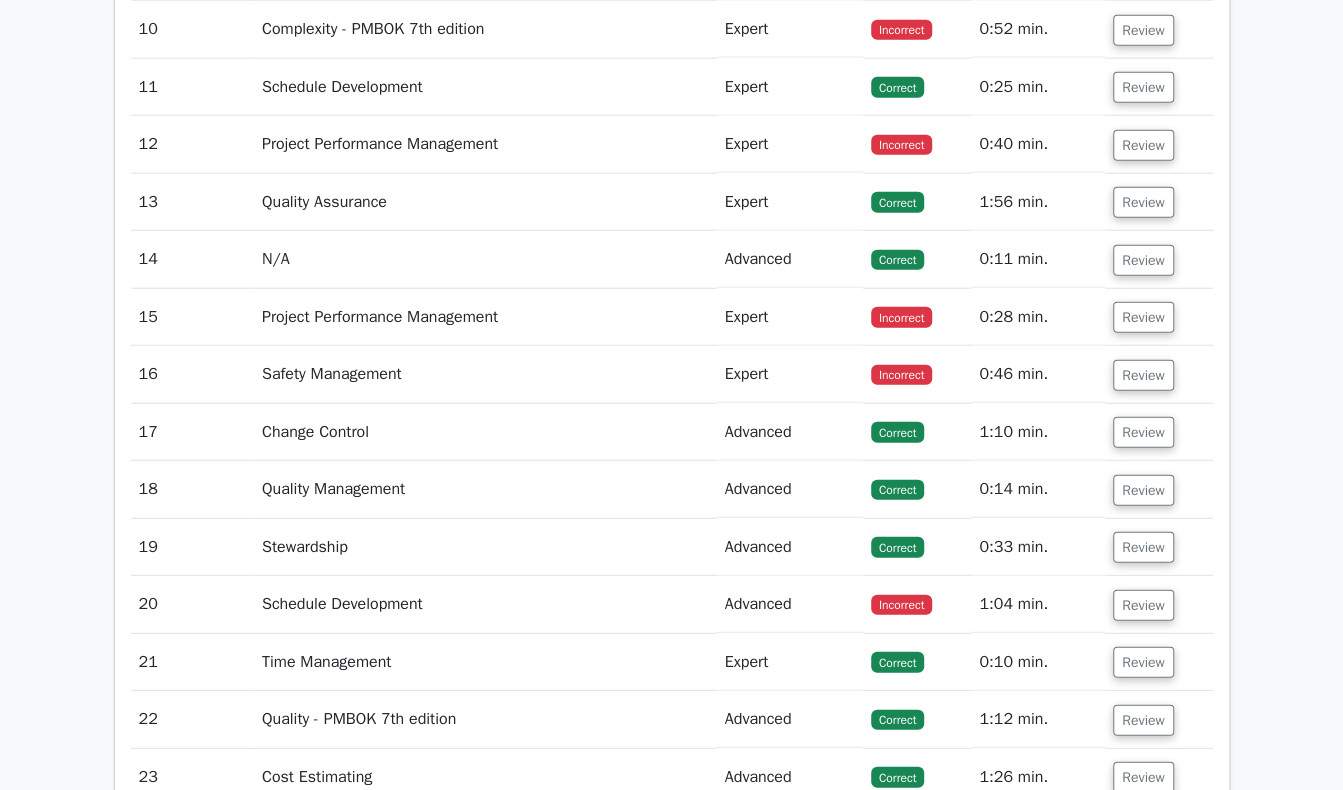 scroll, scrollTop: 6634, scrollLeft: 0, axis: vertical 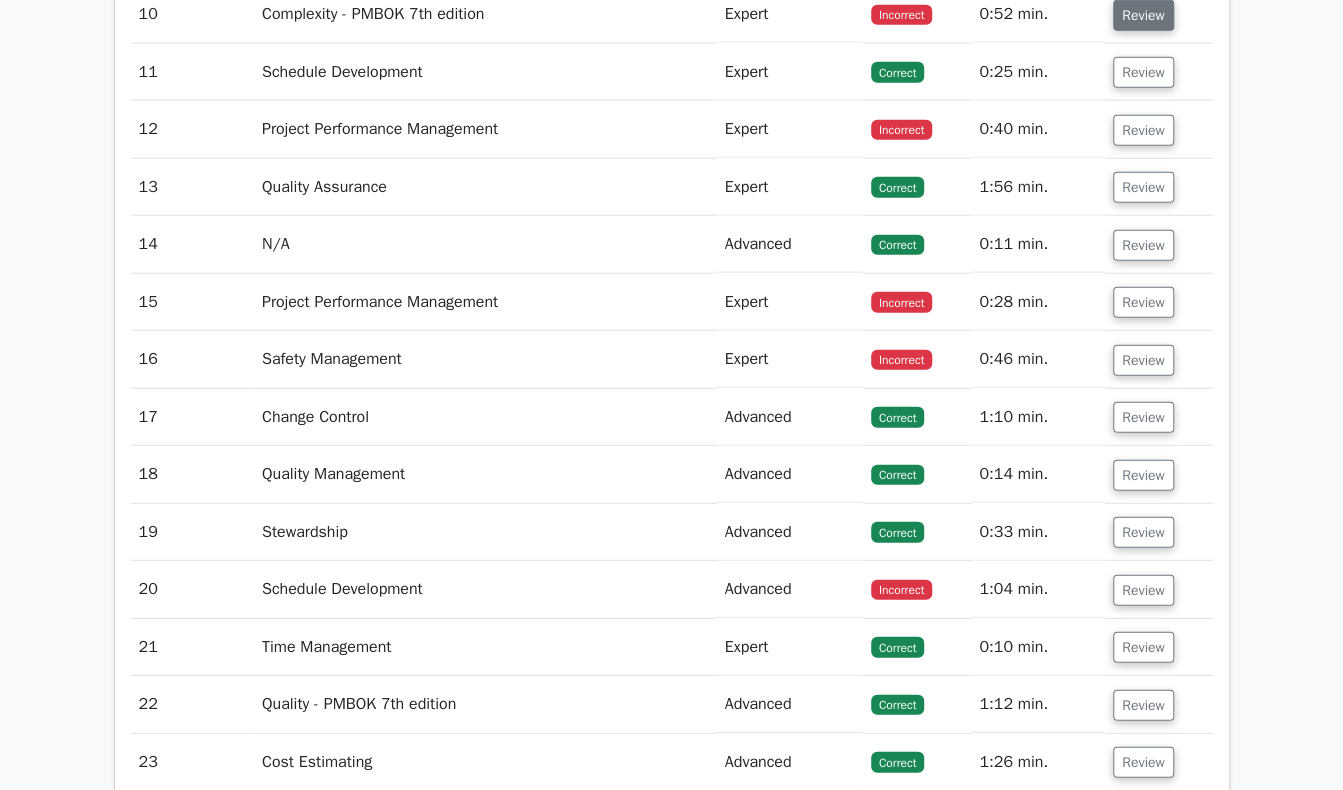 click on "Review" at bounding box center [1143, 15] 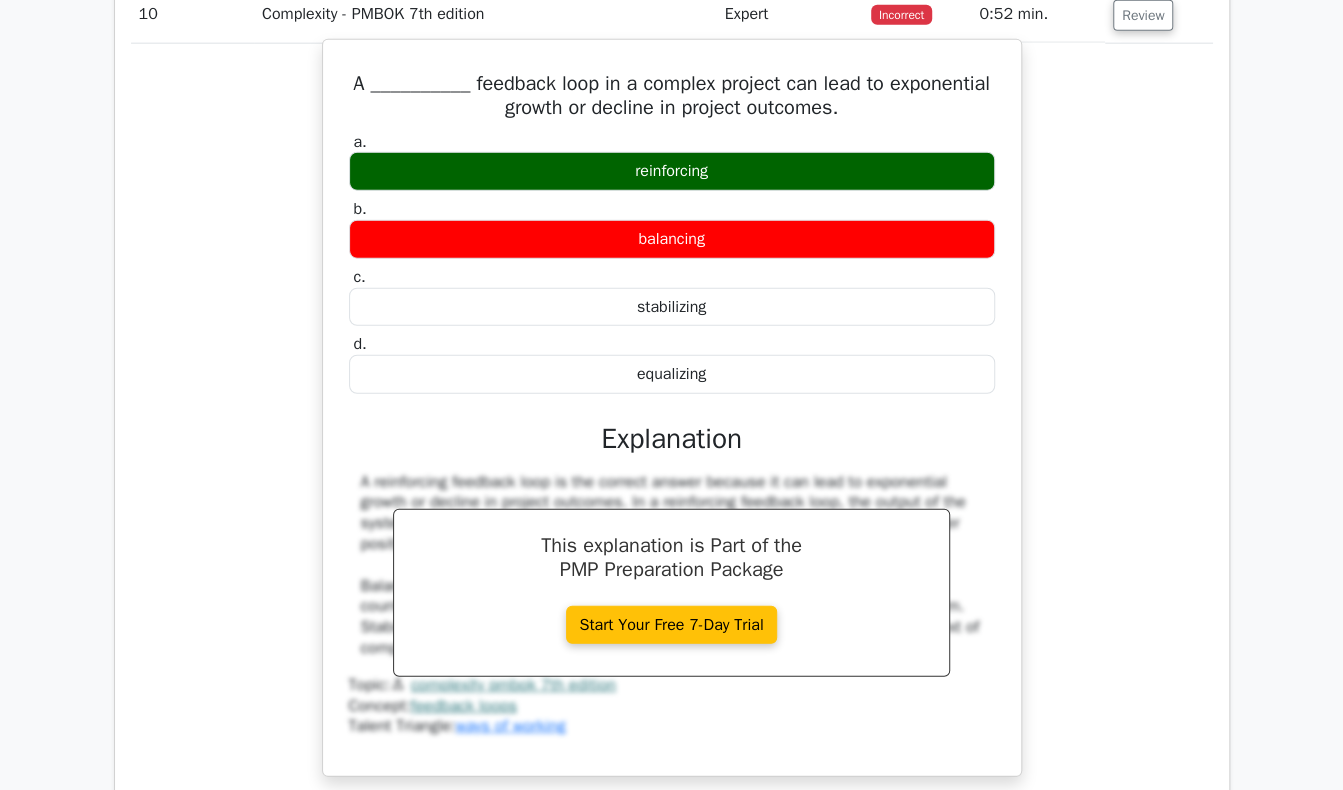 drag, startPoint x: 729, startPoint y: 379, endPoint x: 342, endPoint y: 101, distance: 476.5008 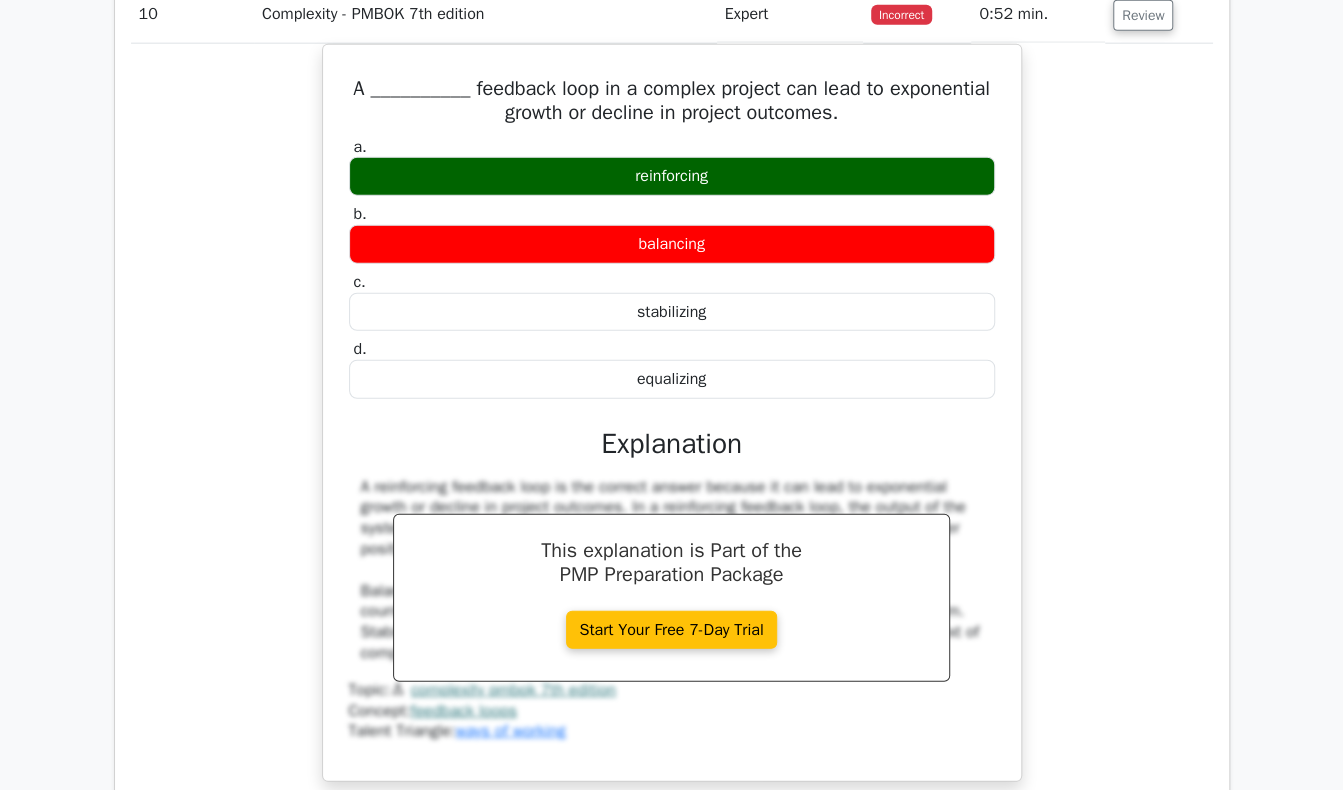 click on "A __________ feedback loop in a complex project can lead to exponential growth or decline in project outcomes.
a.
reinforcing
b.
c. d." at bounding box center (672, 425) 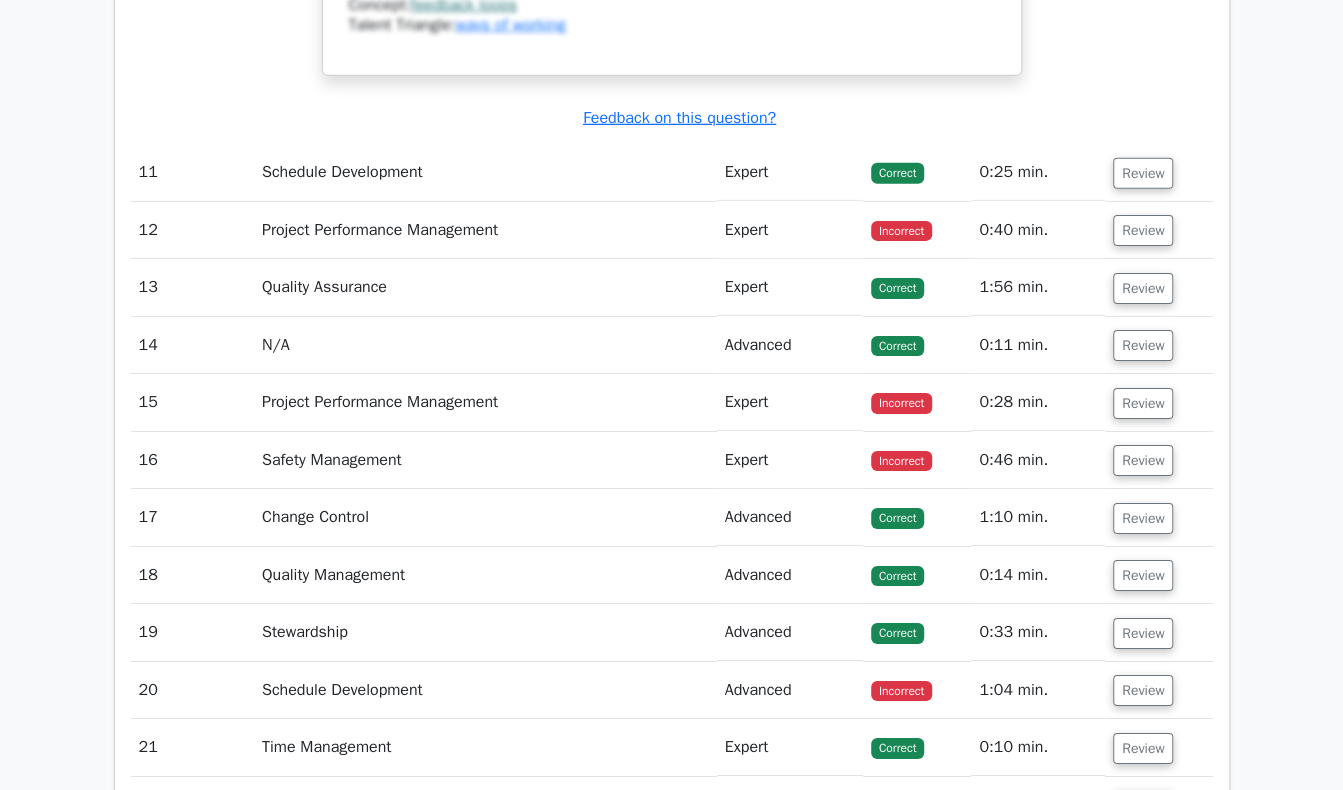 scroll, scrollTop: 7394, scrollLeft: 0, axis: vertical 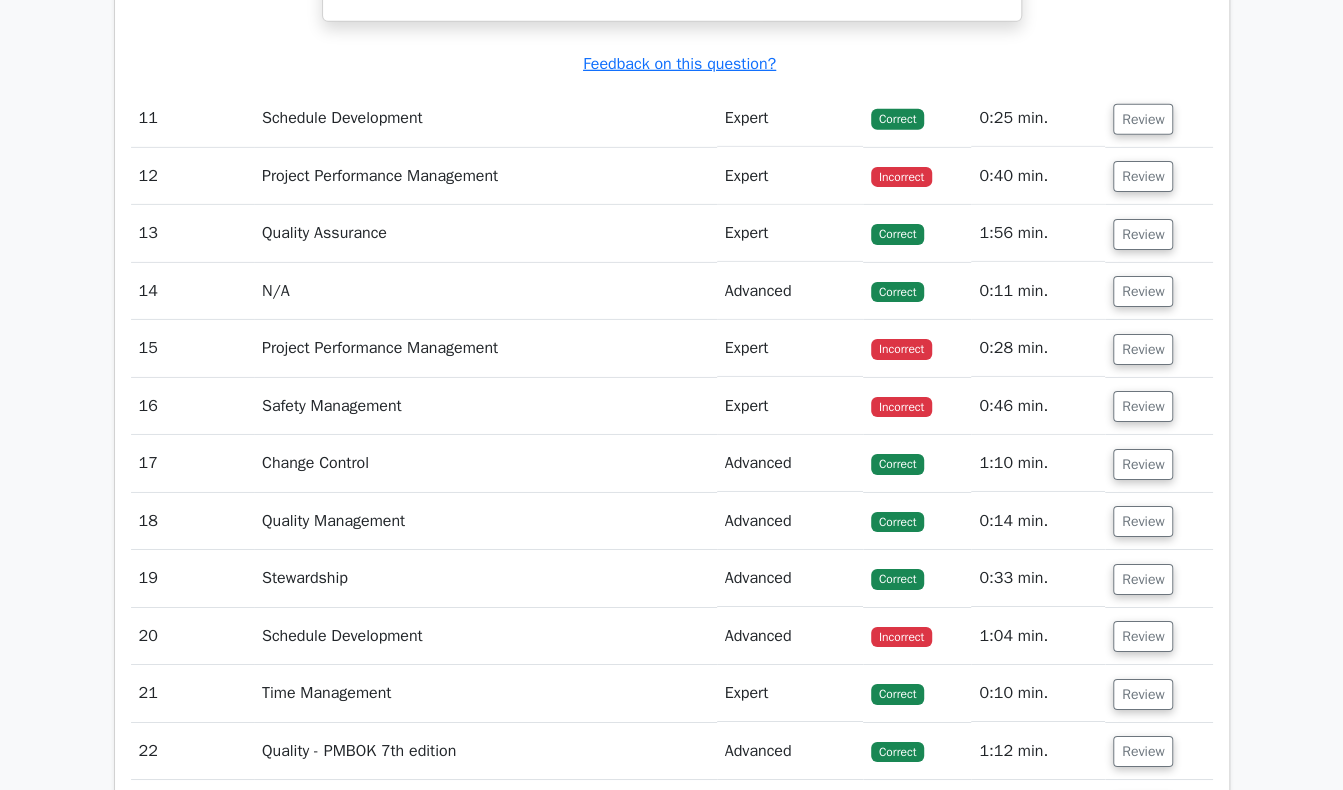 click on "Review" at bounding box center [1159, 176] 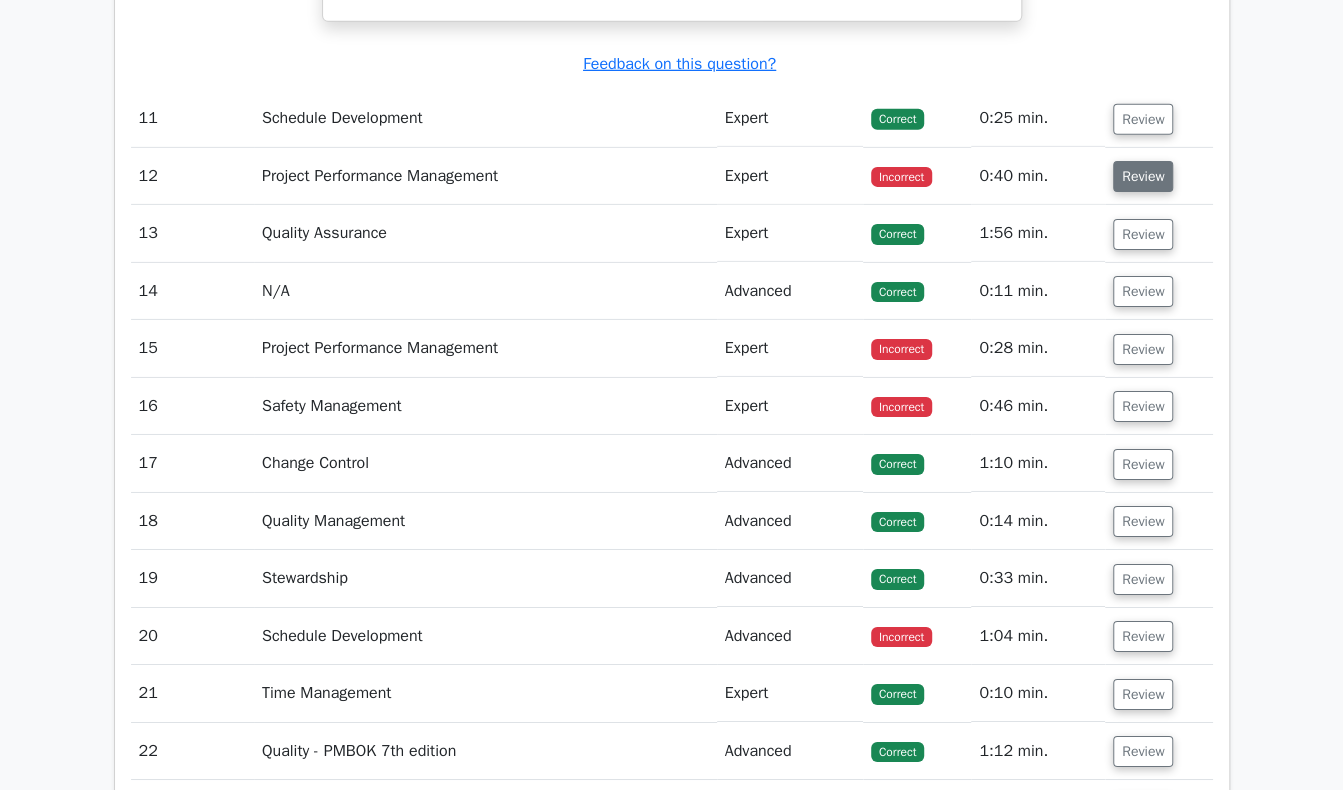 click on "Review" at bounding box center (1143, 176) 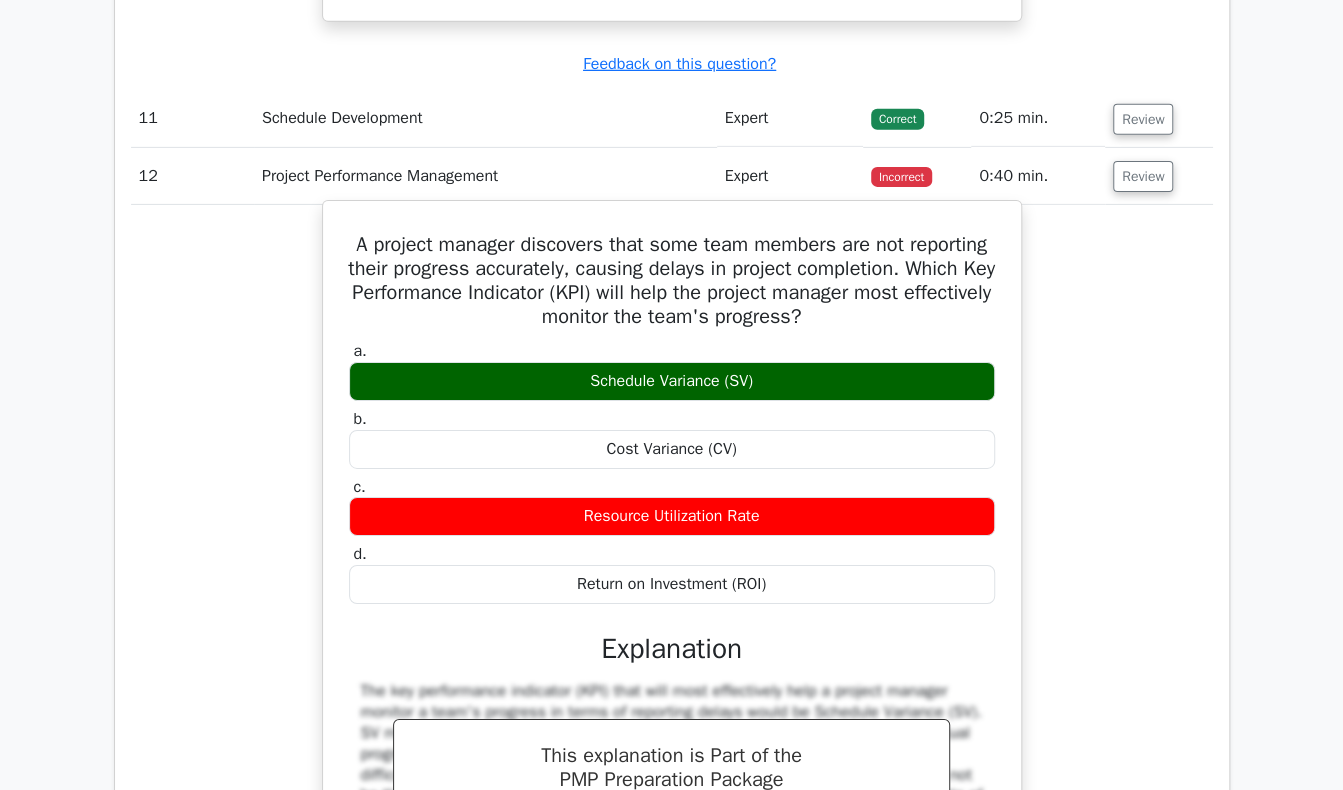 drag, startPoint x: 392, startPoint y: 248, endPoint x: 805, endPoint y: 581, distance: 530.5262 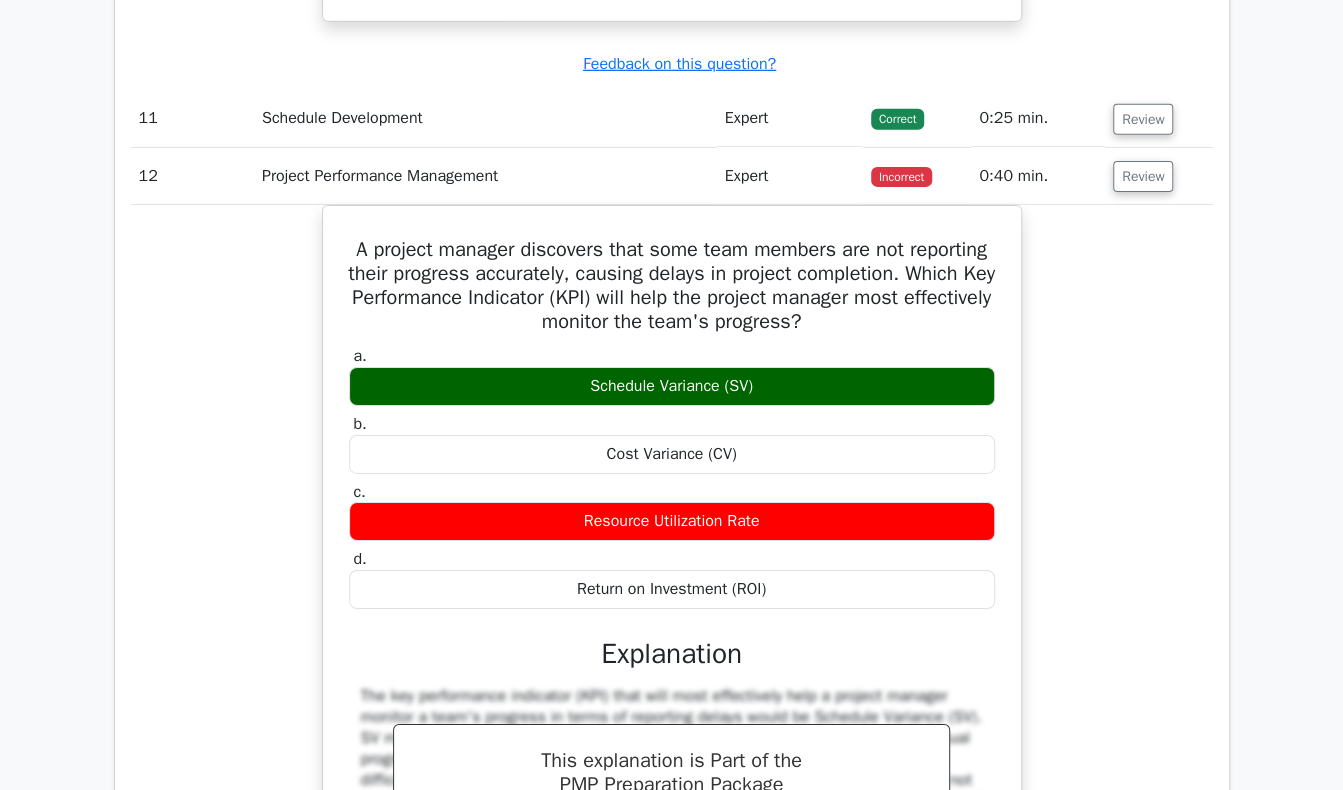 click on "A project manager discovers that some team members are not reporting their progress accurately, causing delays in project completion. Which Key Performance Indicator (KPI) will help the project manager most effectively monitor the team's progress?
a.
Schedule Variance (SV)
b." at bounding box center [672, 623] 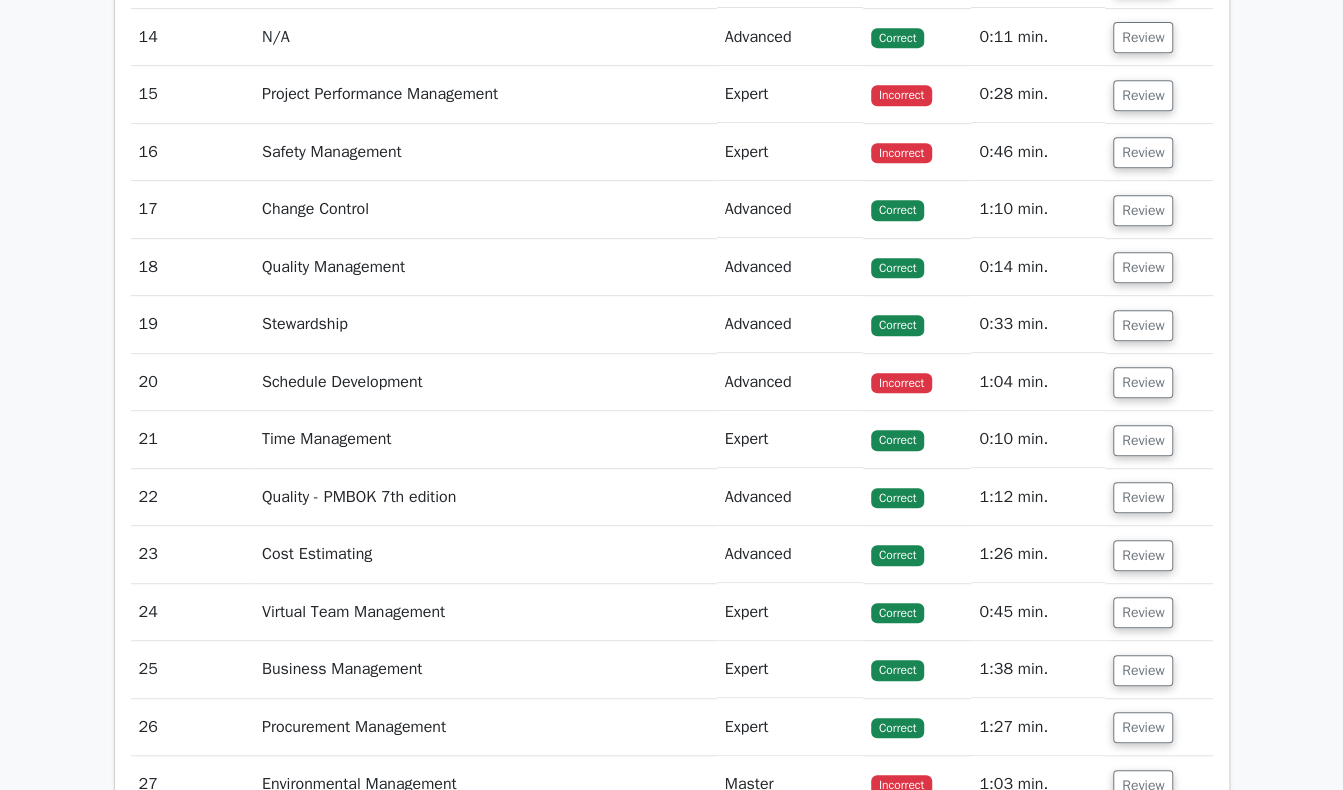 scroll, scrollTop: 8554, scrollLeft: 0, axis: vertical 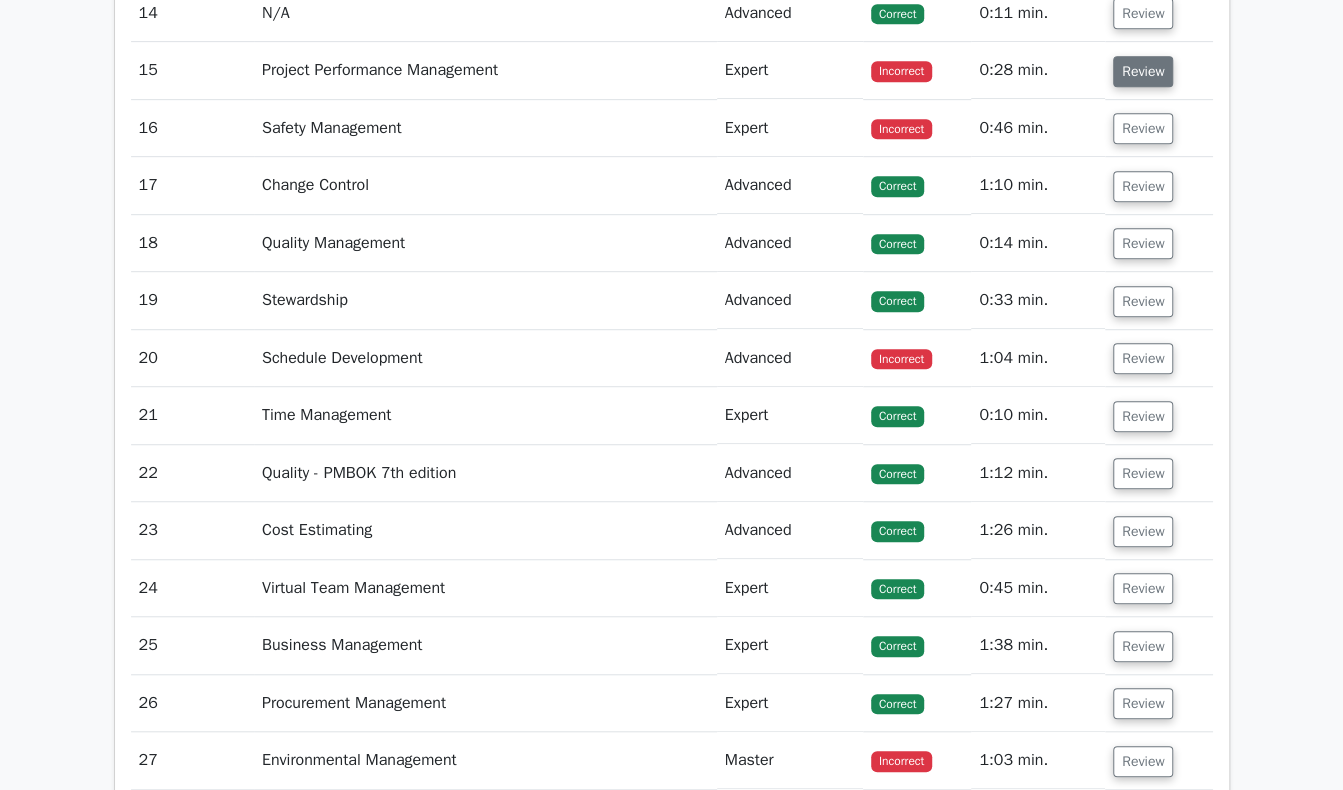 click on "Review" at bounding box center (1143, 71) 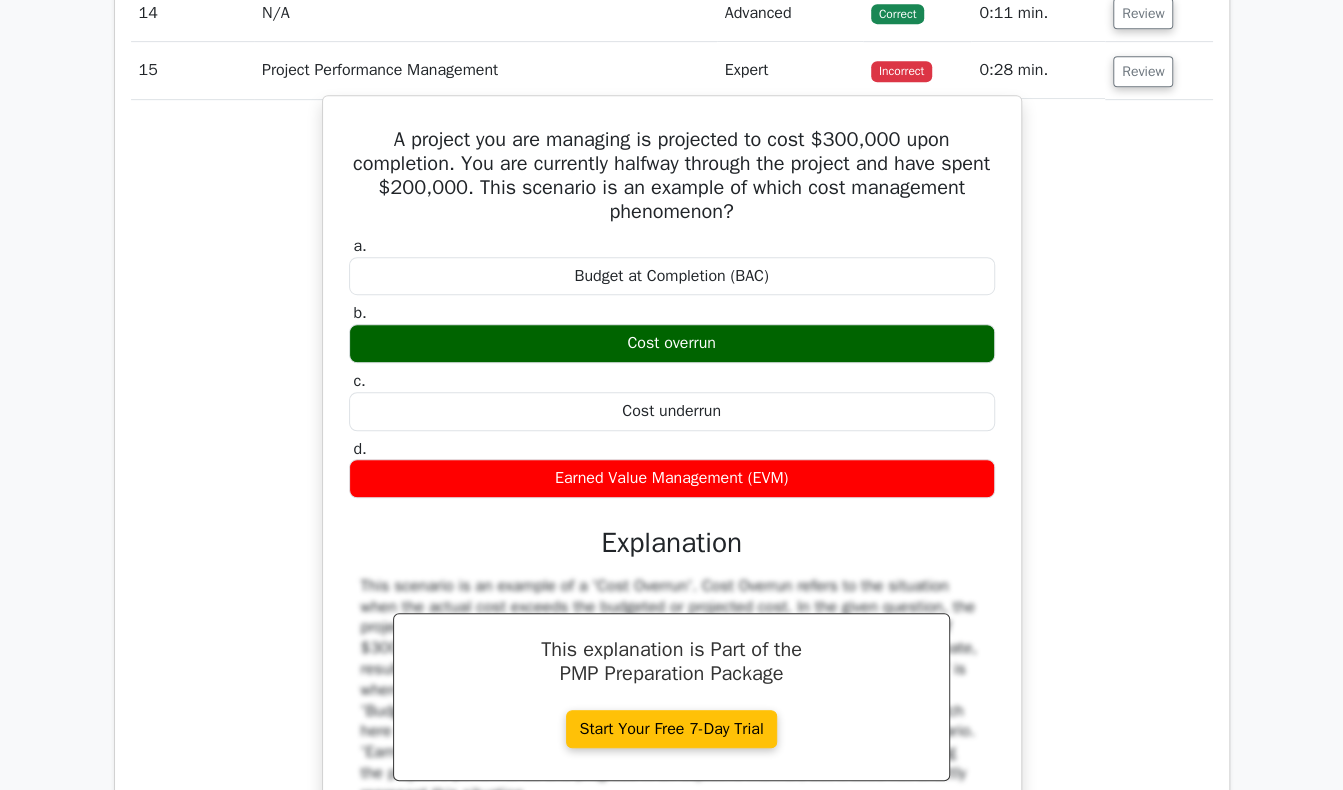 drag, startPoint x: 376, startPoint y: 143, endPoint x: 805, endPoint y: 462, distance: 534.60455 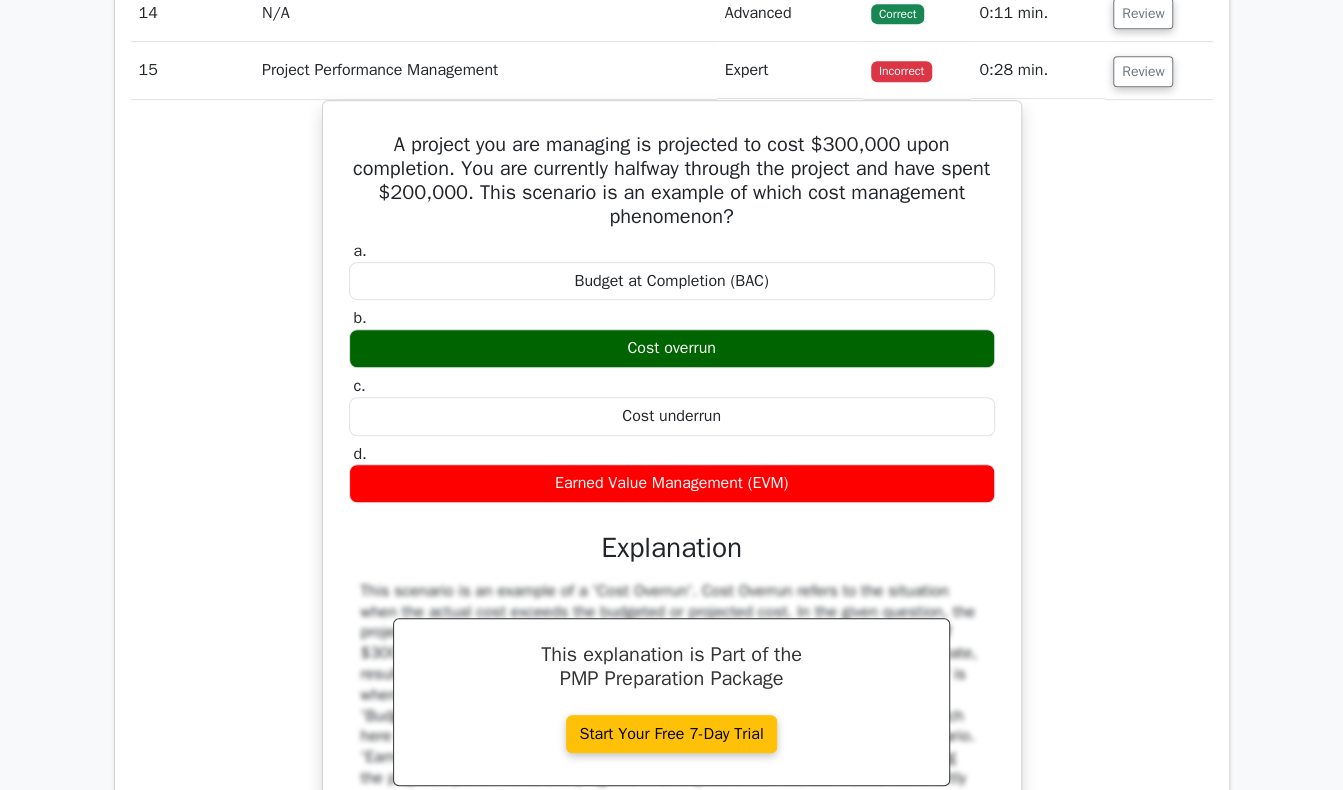 click on "A project you are managing is projected to cost $[MONEY] upon completion. You are currently halfway through the project and have spent $[MONEY]. This scenario is an example of which cost management phenomenon?
a.
Budget at Completion (BAC)
b.
c. d." at bounding box center [672, 518] 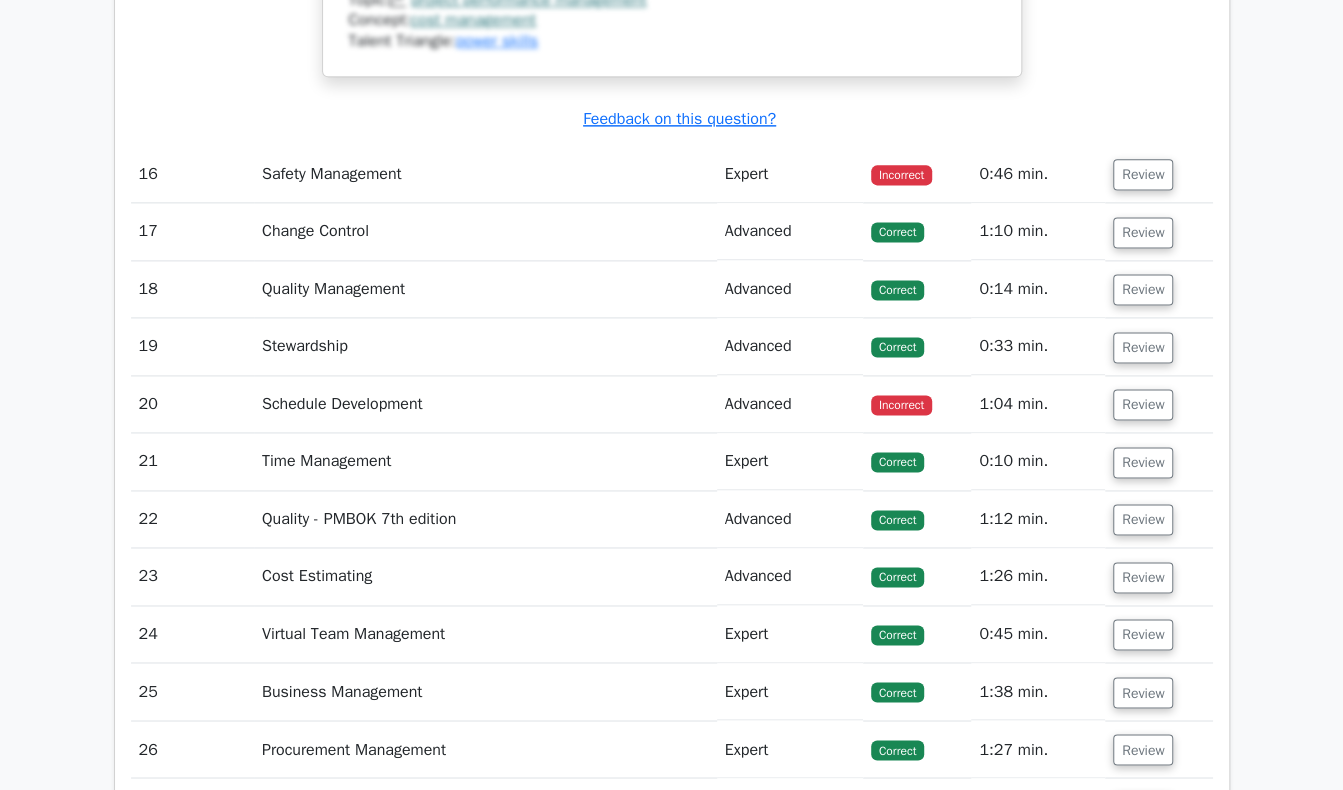 scroll, scrollTop: 9474, scrollLeft: 0, axis: vertical 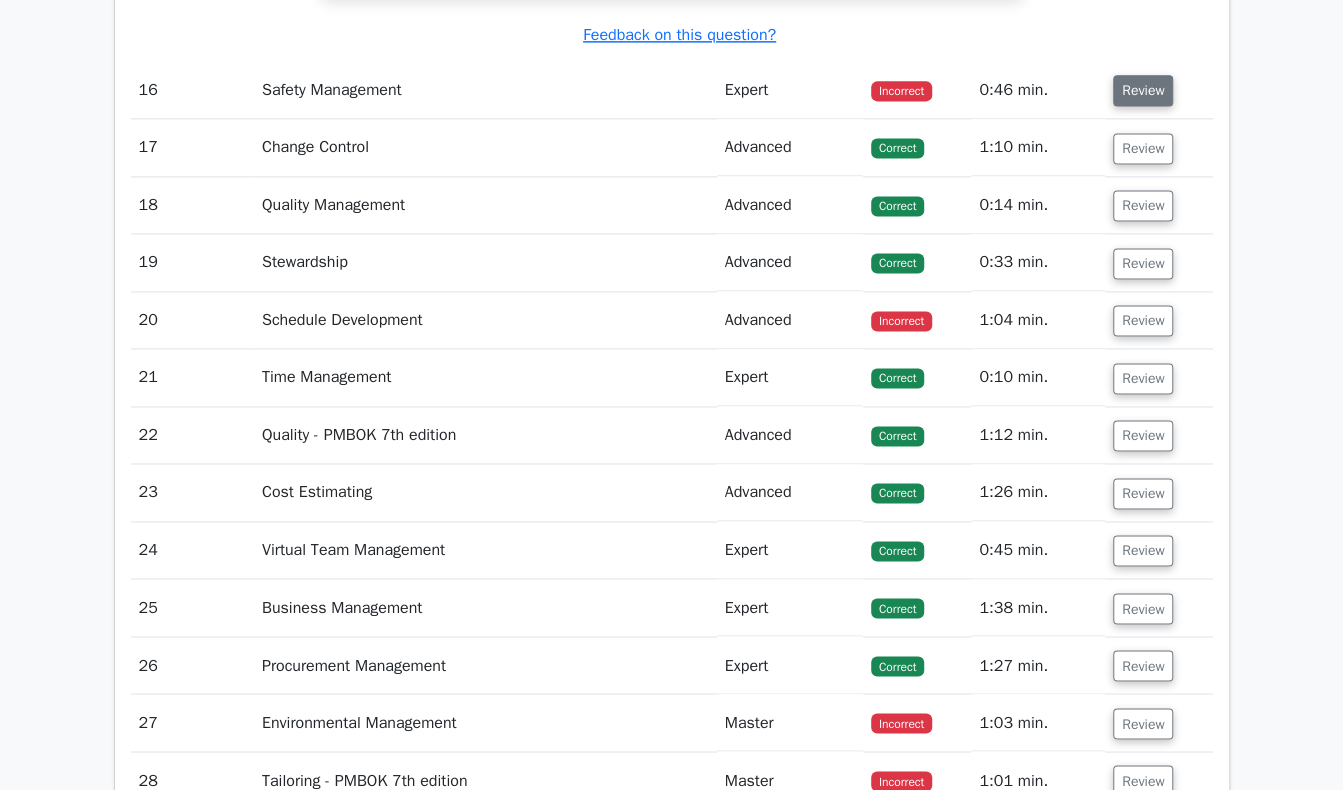 click on "Review" at bounding box center [1143, 90] 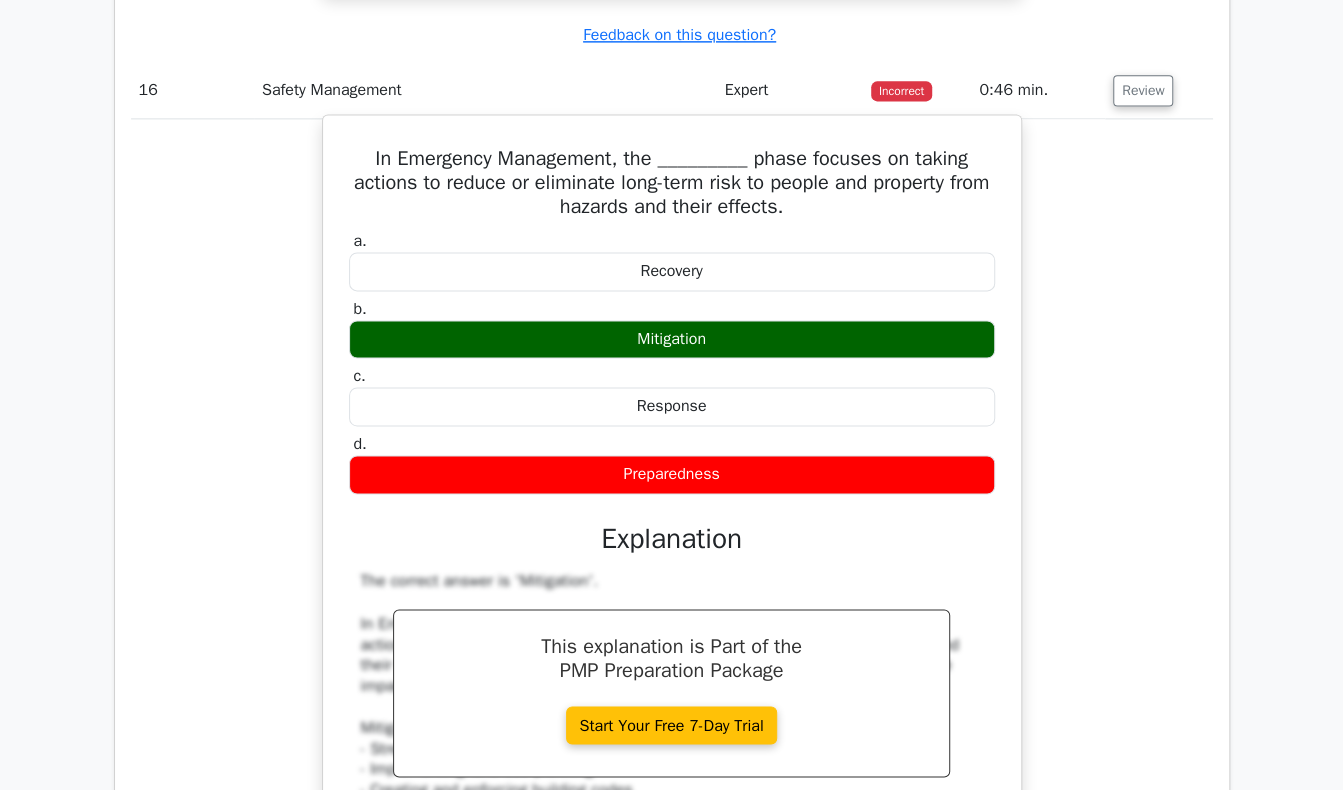 click on "In Emergency Management, the _________ phase focuses on taking actions to reduce or eliminate long-term risk to people and property from hazards and their effects.
a.
Recovery
b.
c." at bounding box center (672, 654) 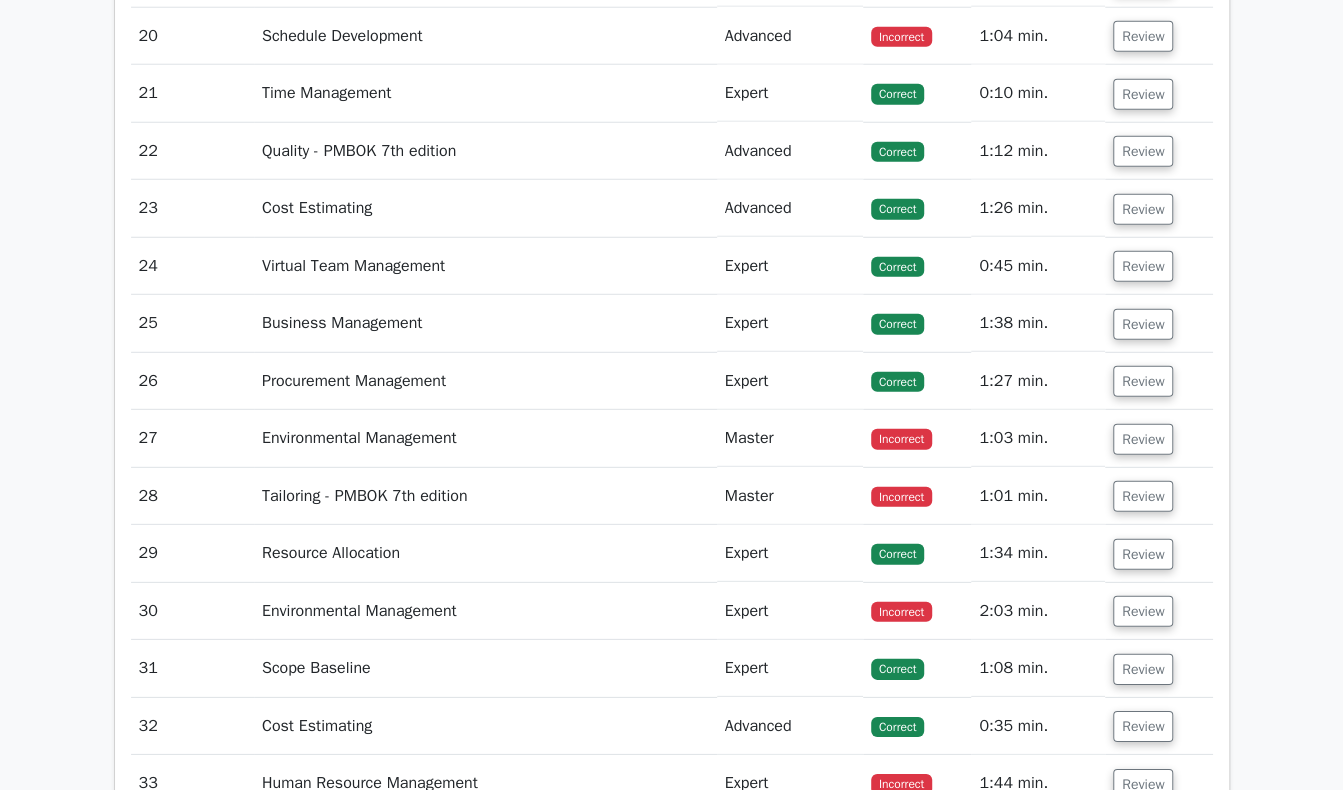 scroll, scrollTop: 10914, scrollLeft: 0, axis: vertical 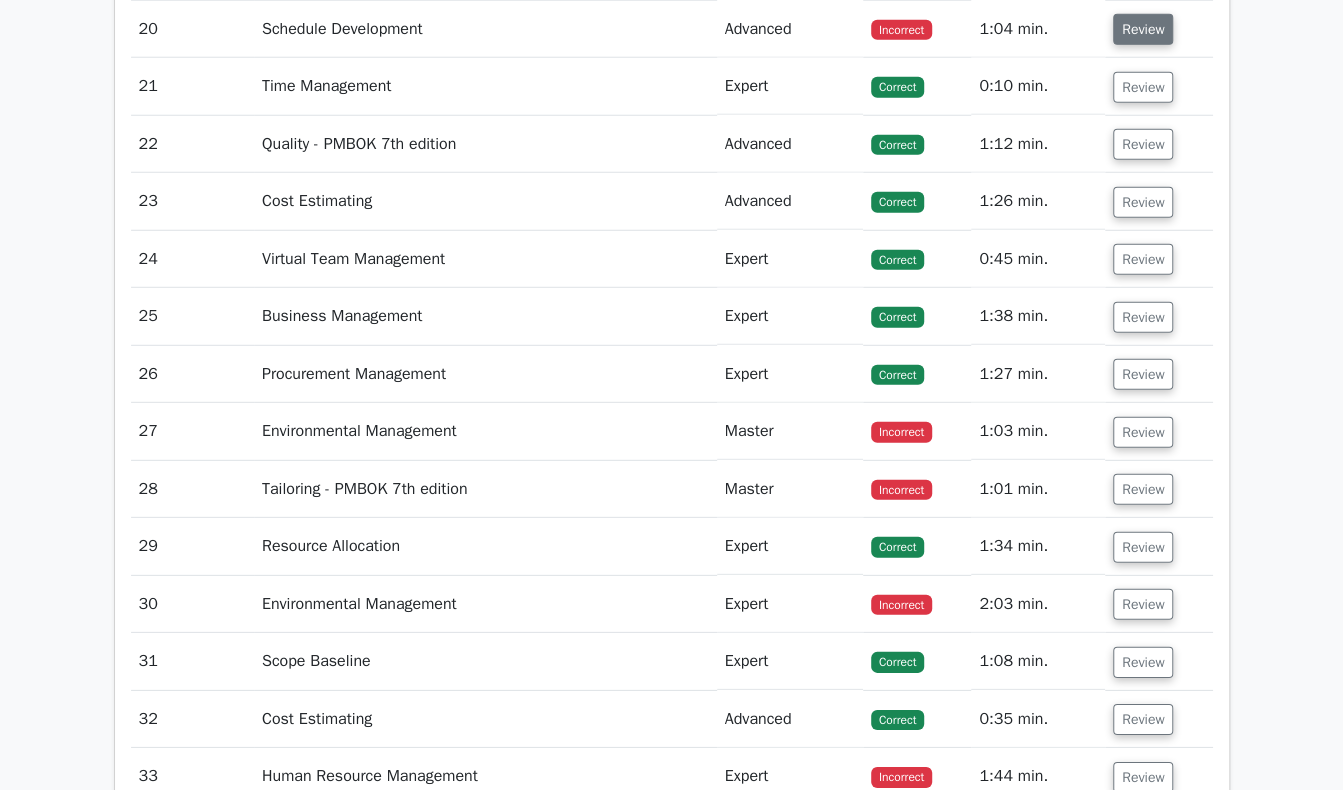 click on "Review" at bounding box center (1143, 29) 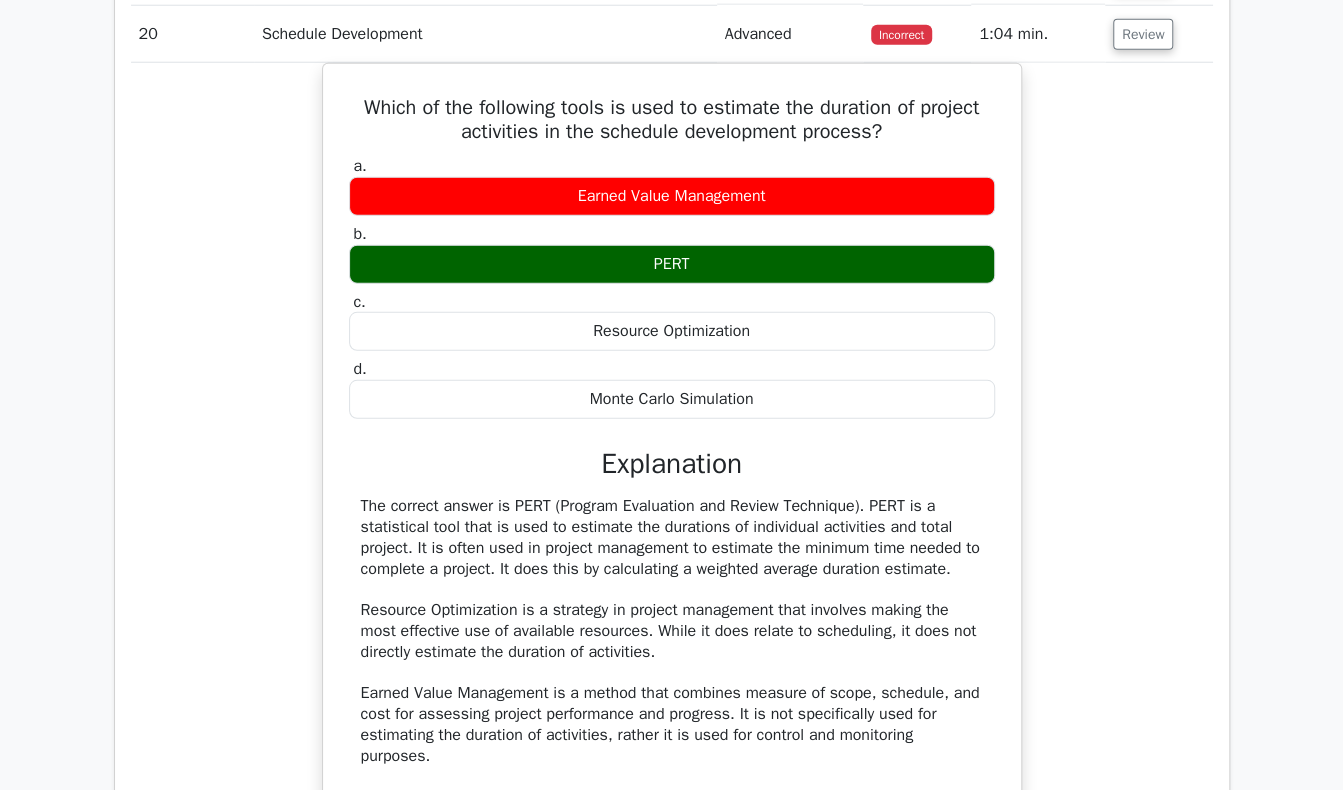 click on "Question Analysis
Question  #
Topic
Difficulty
Result
Time Spent
Action
1
Project Governance
Advanced
Correct" at bounding box center [672, -710] 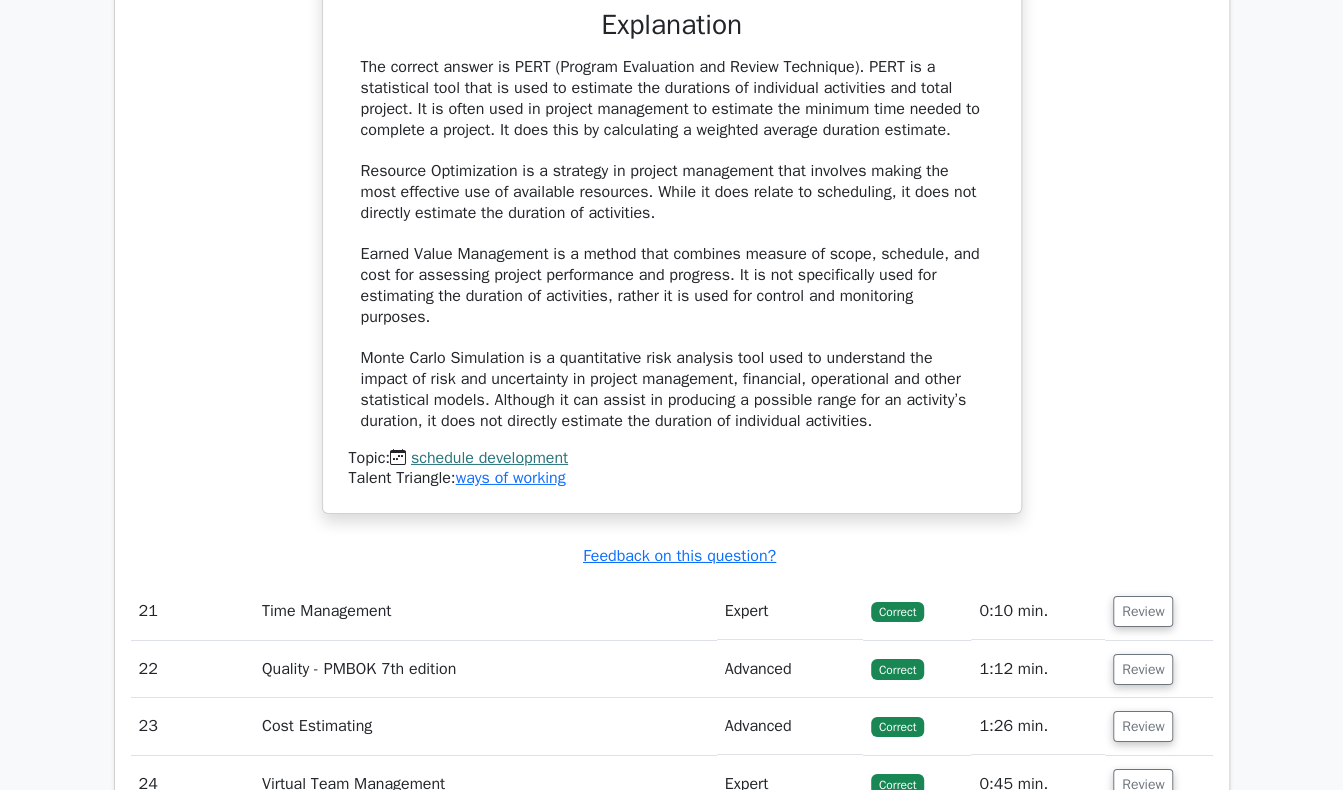 scroll, scrollTop: 11354, scrollLeft: 0, axis: vertical 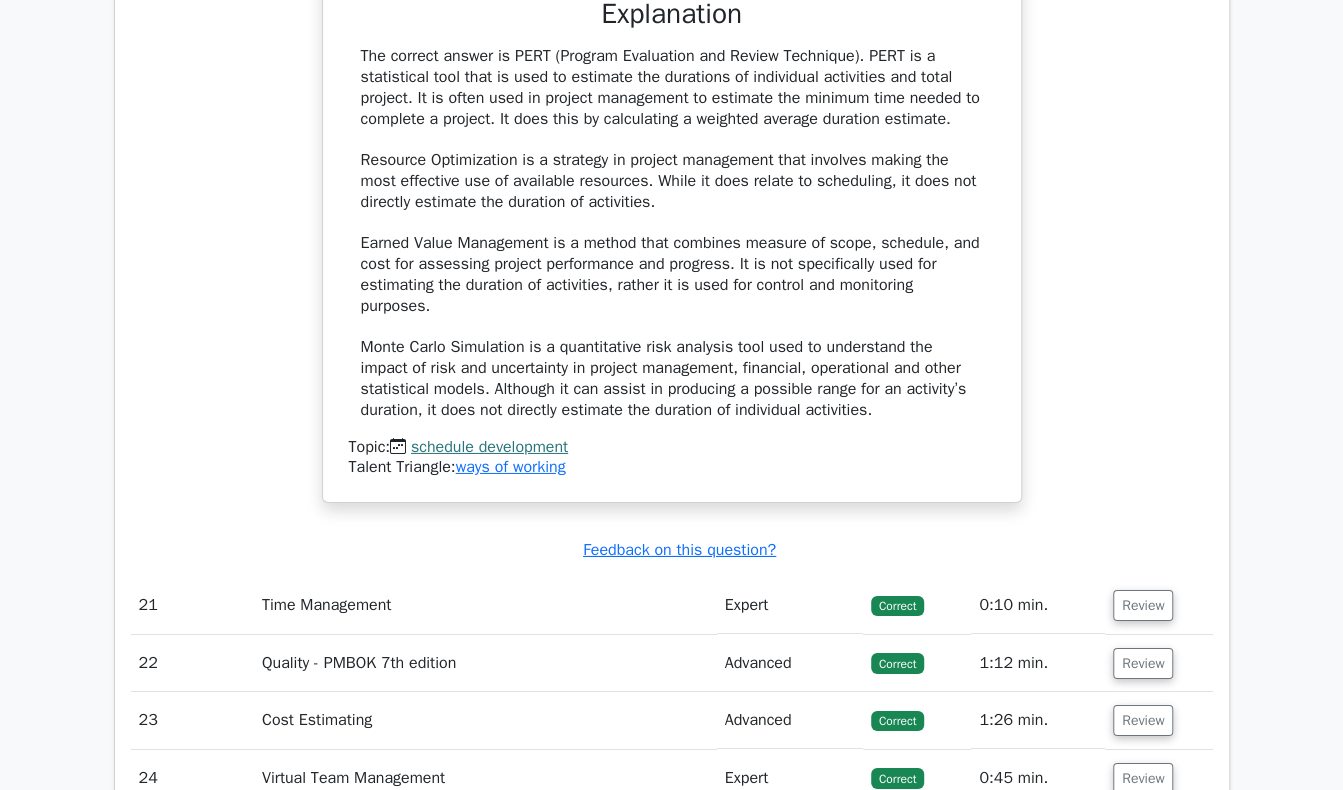 click on "The correct answer is PERT (Program Evaluation and Review Technique). PERT is a statistical tool that is used to estimate the durations of individual activities and total project. It is often used in project management to estimate the minimum time needed to complete a project. It does this by calculating a weighted average duration estimate. Resource Optimization is a strategy in project management that involves making the most effective use of available resources. While it does relate to scheduling, it does not directly estimate the duration of activities. Earned Value Management is a method that combines measure of scope, schedule, and cost for assessing project performance and progress. It is not specifically used for estimating the duration of activities, rather it is used for control and monitoring purposes." at bounding box center (672, 233) 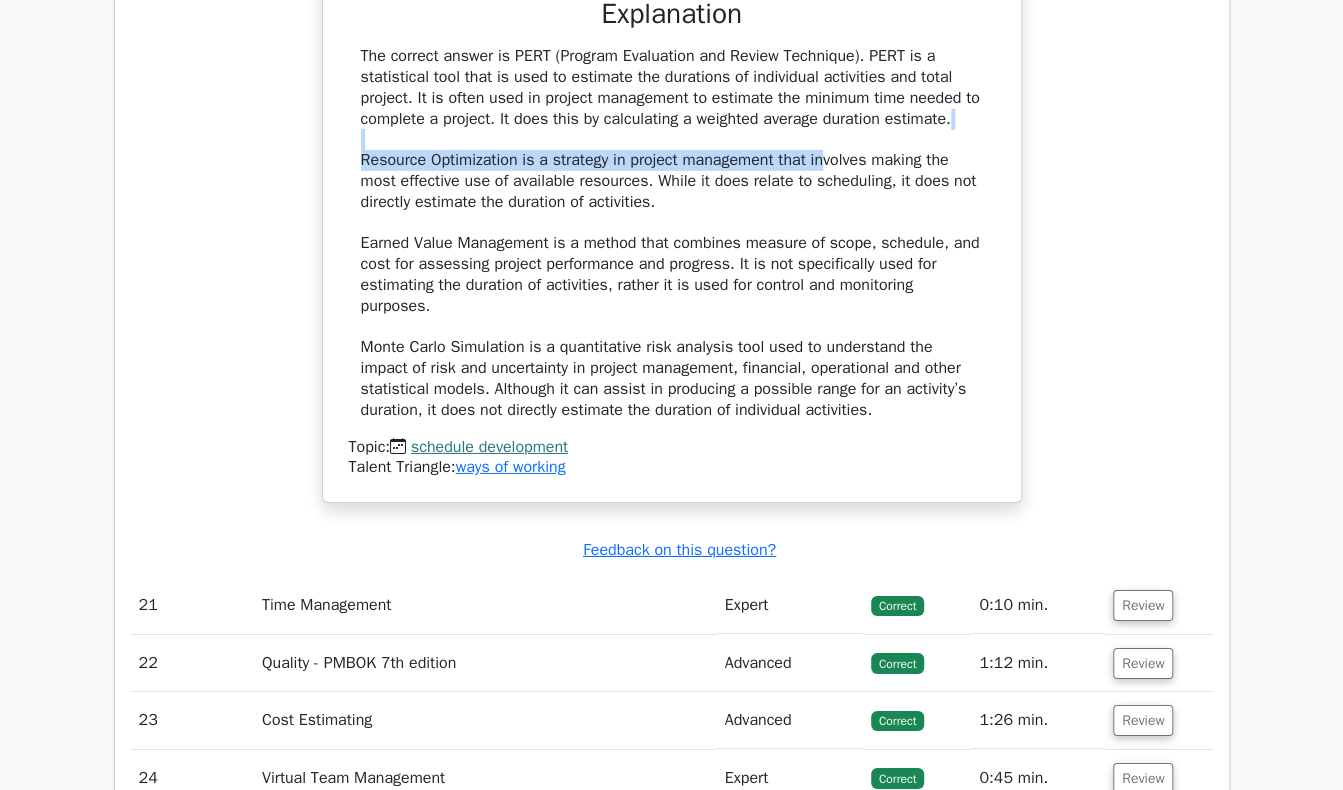drag, startPoint x: 828, startPoint y: 155, endPoint x: 817, endPoint y: 131, distance: 26.400757 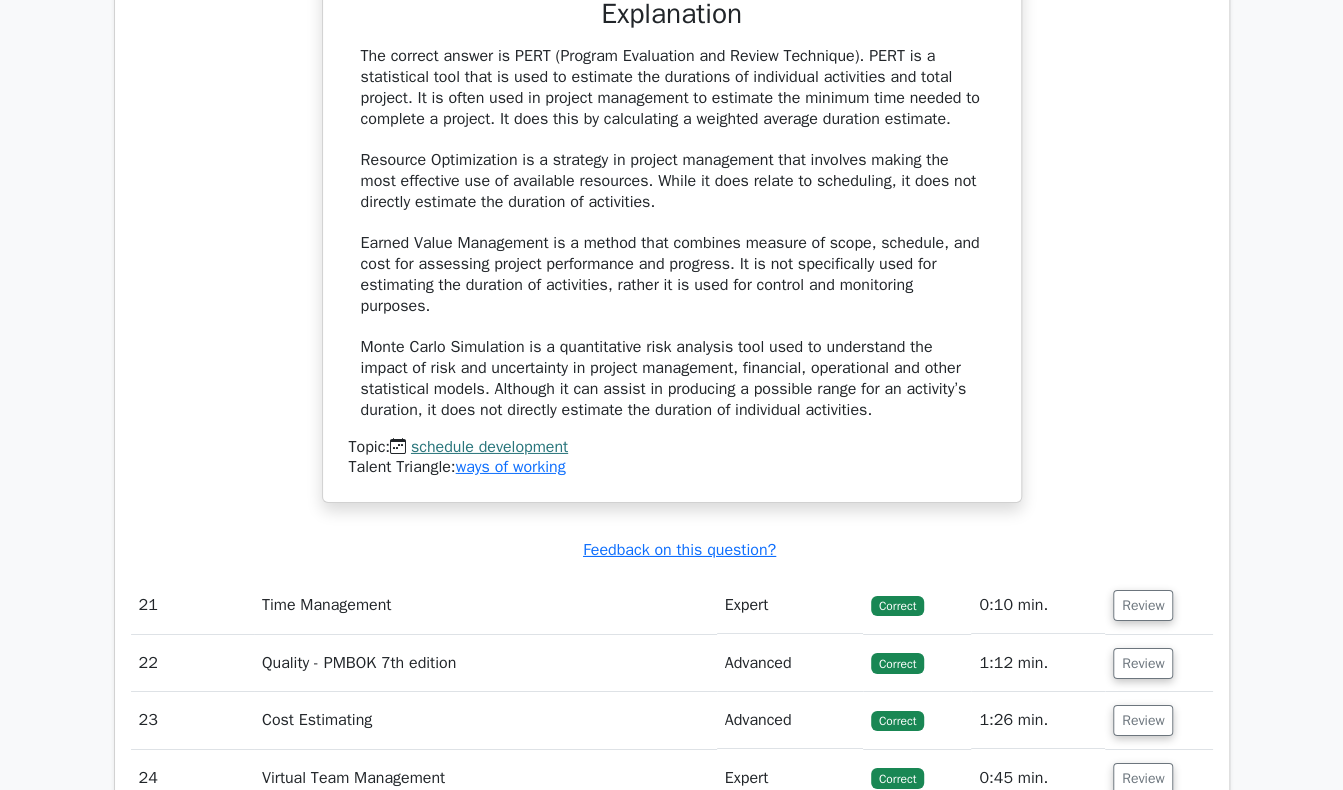 click on "The correct answer is PERT (Program Evaluation and Review Technique). PERT is a statistical tool that is used to estimate the durations of individual activities and total project. It is often used in project management to estimate the minimum time needed to complete a project. It does this by calculating a weighted average duration estimate. Resource Optimization is a strategy in project management that involves making the most effective use of available resources. While it does relate to scheduling, it does not directly estimate the duration of activities. Earned Value Management is a method that combines measure of scope, schedule, and cost for assessing project performance and progress. It is not specifically used for estimating the duration of activities, rather it is used for control and monitoring purposes." at bounding box center (672, 233) 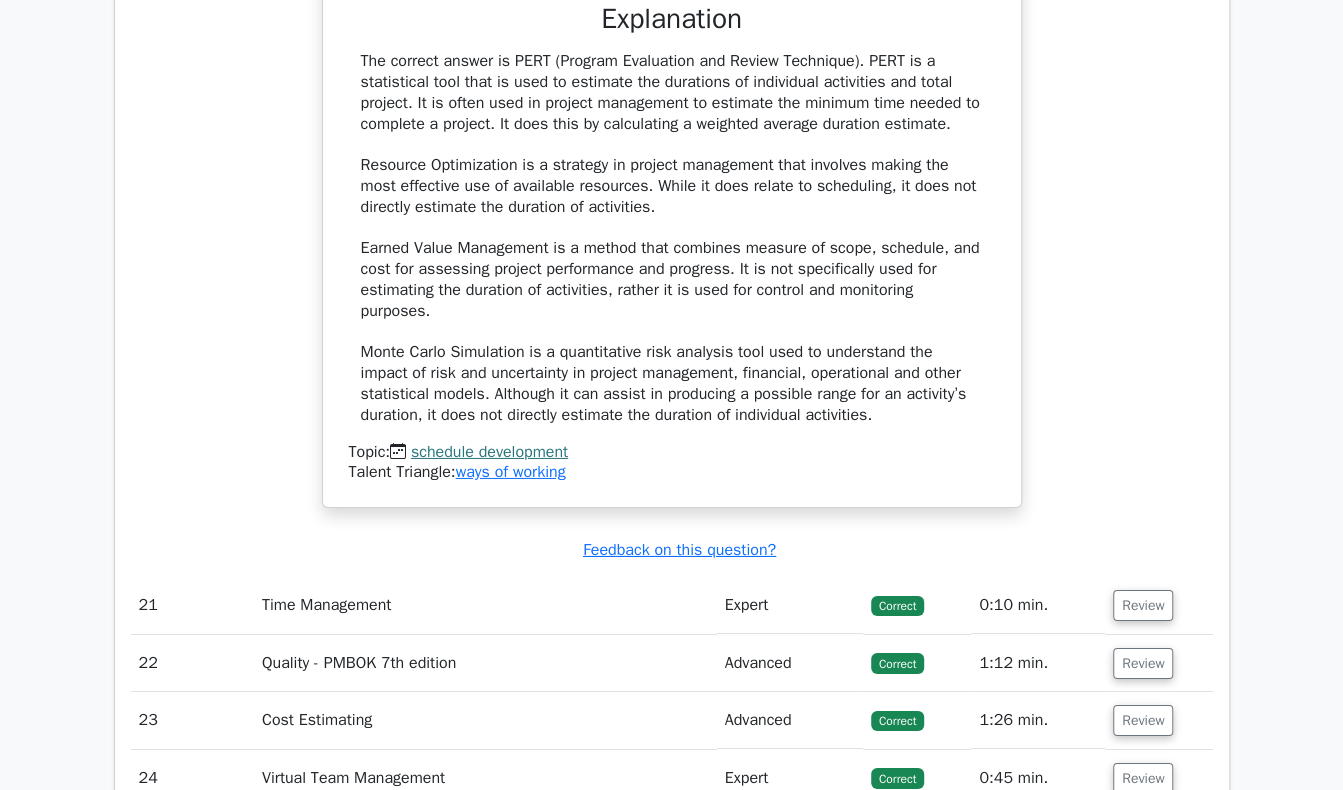 click on "Which of the following tools is used to estimate the duration of project activities in the schedule development process?
a.
Earned Value Management
b.
c." at bounding box center [672, 75] 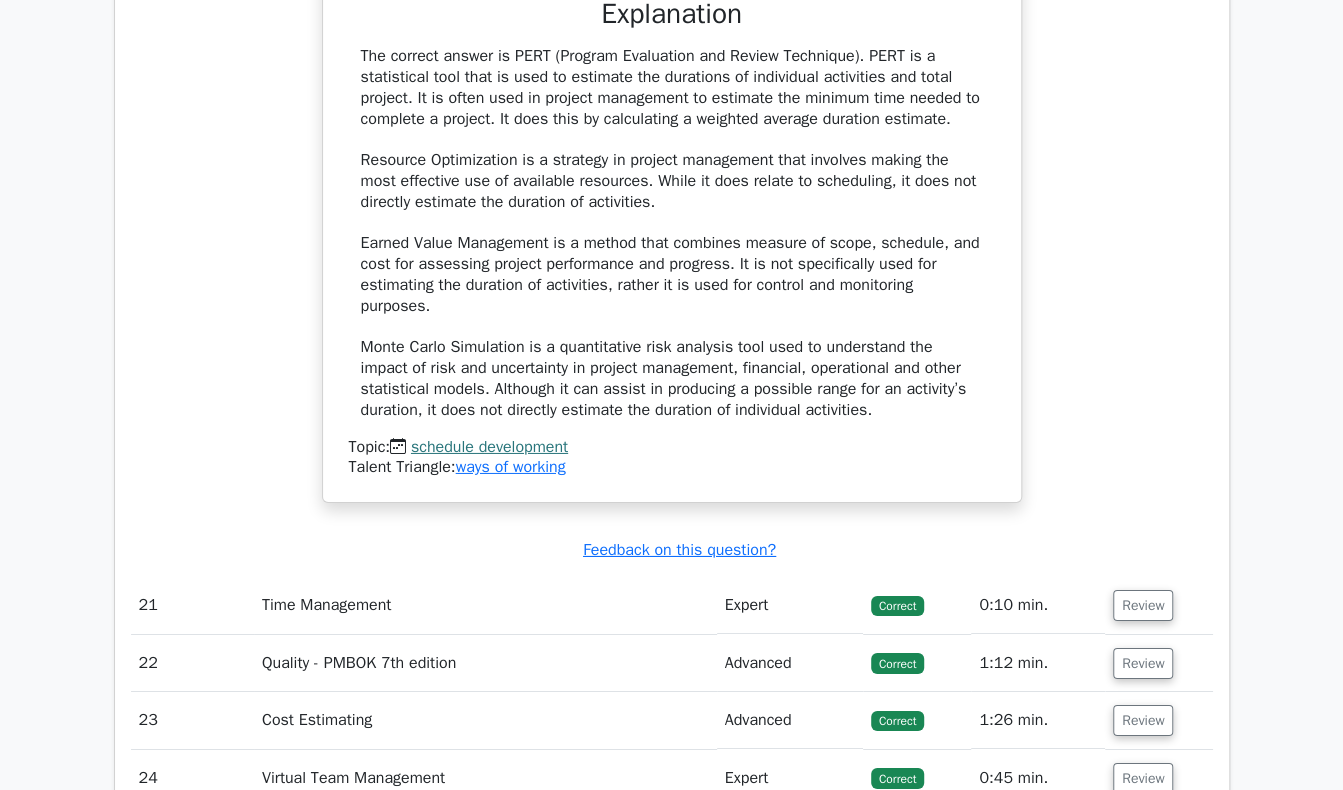 click on "The correct answer is PERT (Program Evaluation and Review Technique). PERT is a statistical tool that is used to estimate the durations of individual activities and total project. It is often used in project management to estimate the minimum time needed to complete a project. It does this by calculating a weighted average duration estimate. Resource Optimization is a strategy in project management that involves making the most effective use of available resources. While it does relate to scheduling, it does not directly estimate the duration of activities. Earned Value Management is a method that combines measure of scope, schedule, and cost for assessing project performance and progress. It is not specifically used for estimating the duration of activities, rather it is used for control and monitoring purposes." at bounding box center [672, 233] 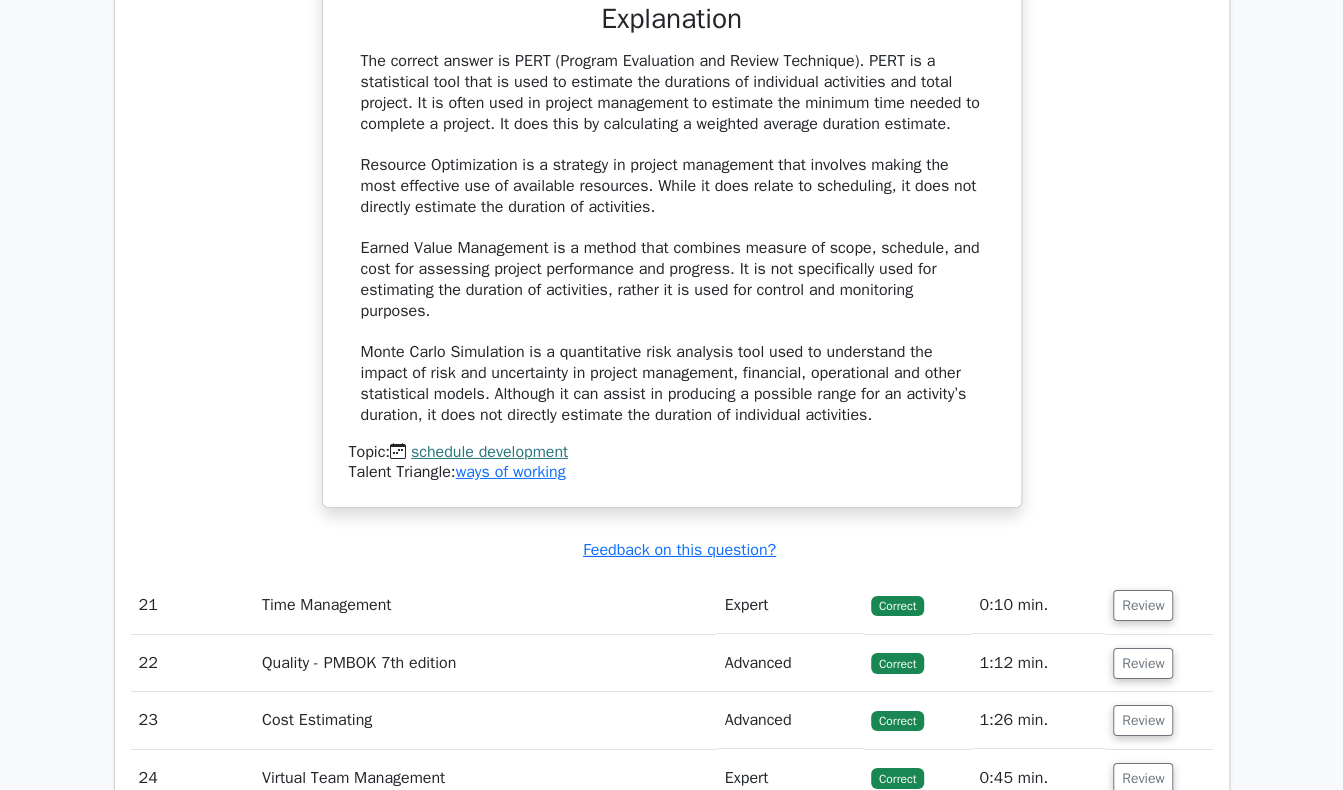 click on "Which of the following tools is used to estimate the duration of project activities in the schedule development process?
a.
Earned Value Management
b.
c." at bounding box center [672, 75] 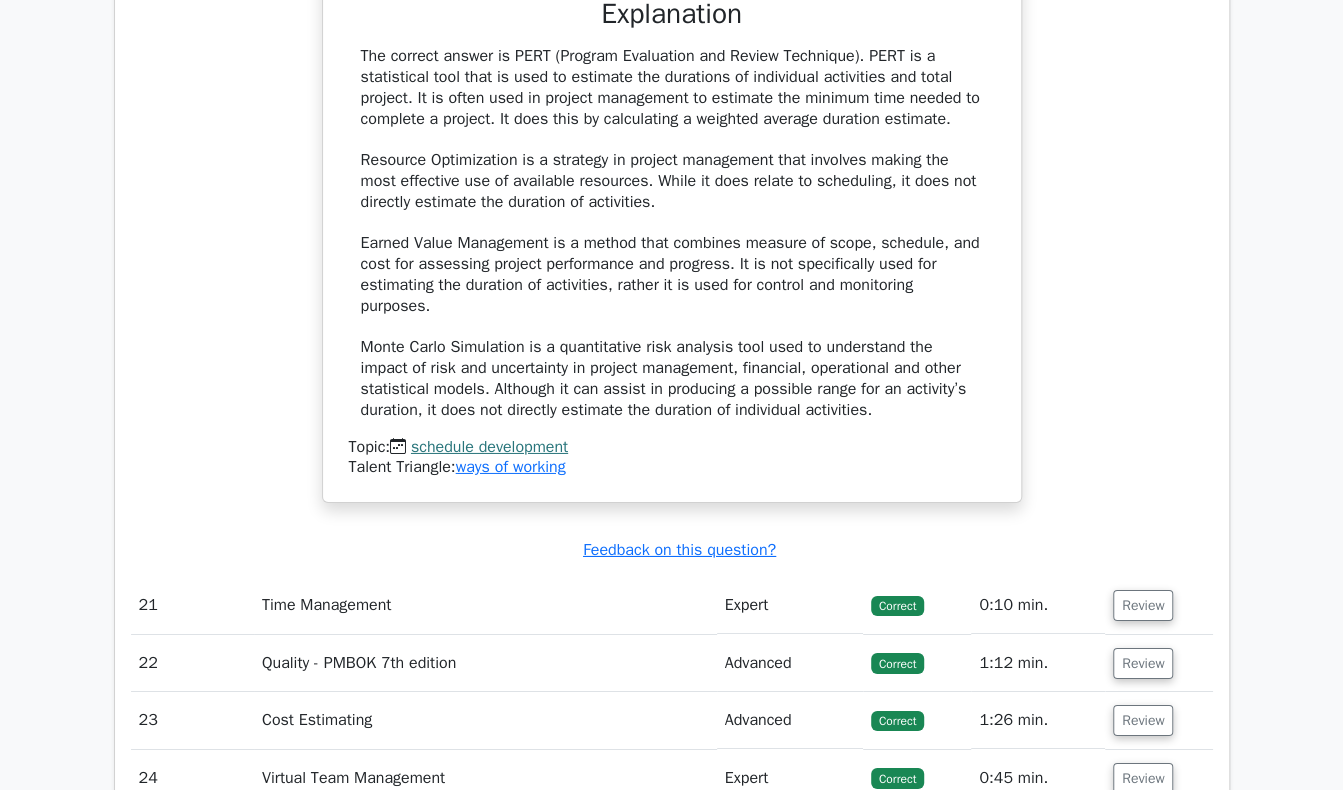 click on "The correct answer is PERT (Program Evaluation and Review Technique). PERT is a statistical tool that is used to estimate the durations of individual activities and total project. It is often used in project management to estimate the minimum time needed to complete a project. It does this by calculating a weighted average duration estimate. Resource Optimization is a strategy in project management that involves making the most effective use of available resources. While it does relate to scheduling, it does not directly estimate the duration of activities. Earned Value Management is a method that combines measure of scope, schedule, and cost for assessing project performance and progress. It is not specifically used for estimating the duration of activities, rather it is used for control and monitoring purposes." at bounding box center [672, 233] 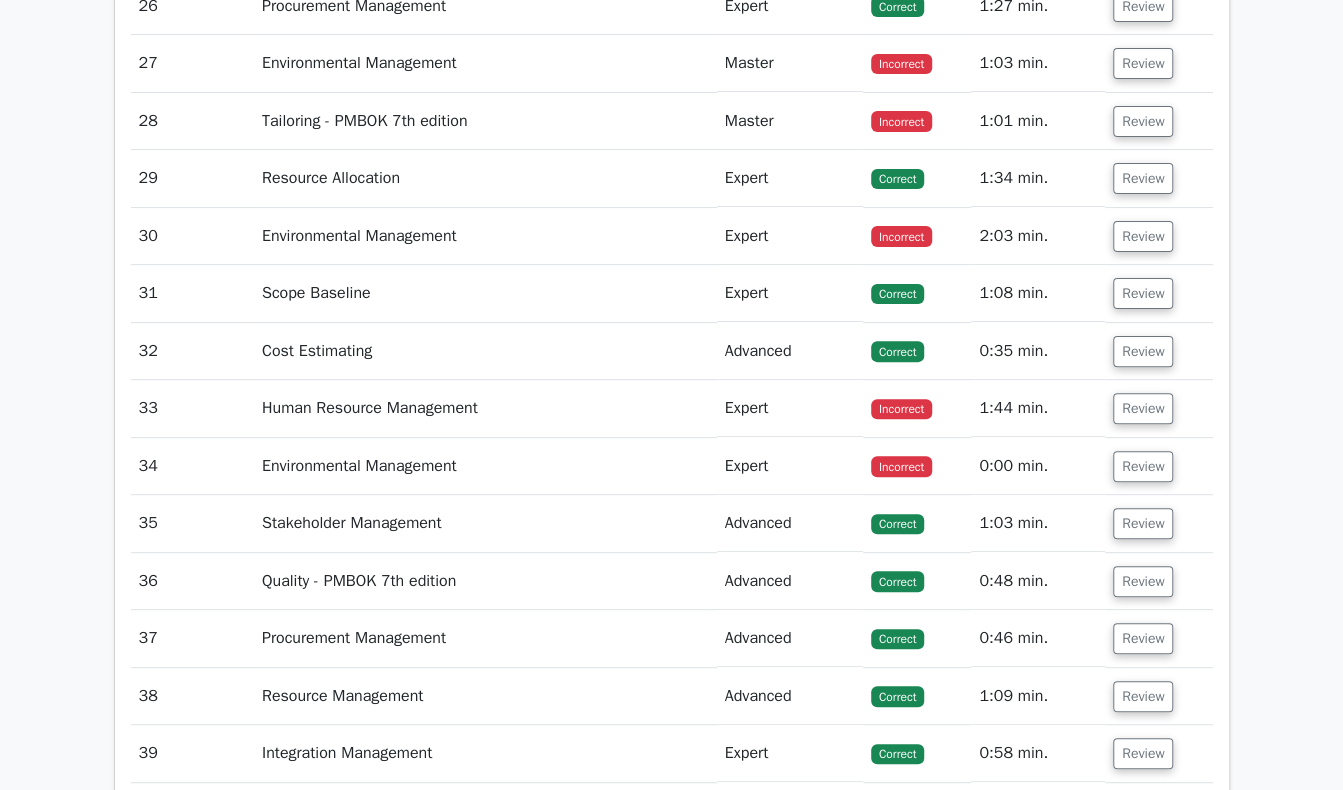 scroll, scrollTop: 12274, scrollLeft: 0, axis: vertical 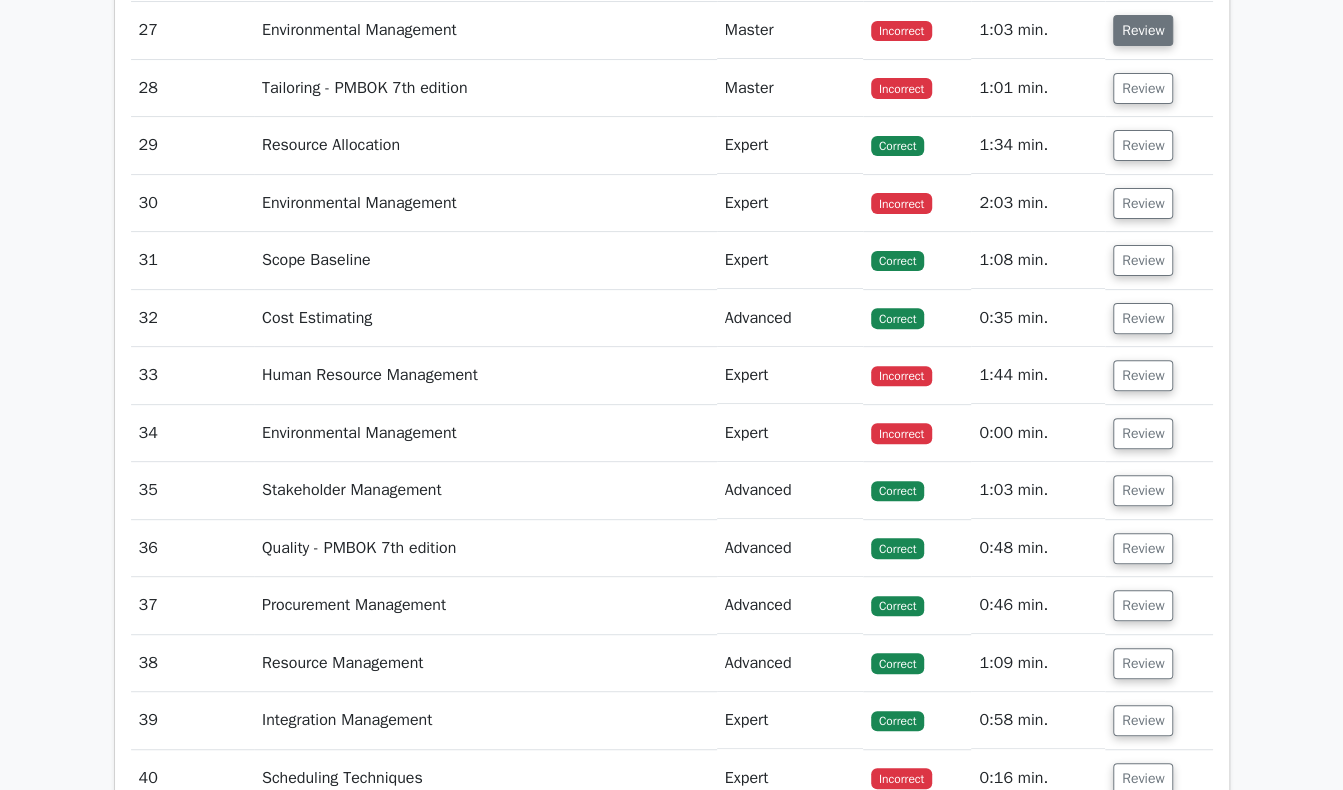 click on "Review" at bounding box center (1143, 30) 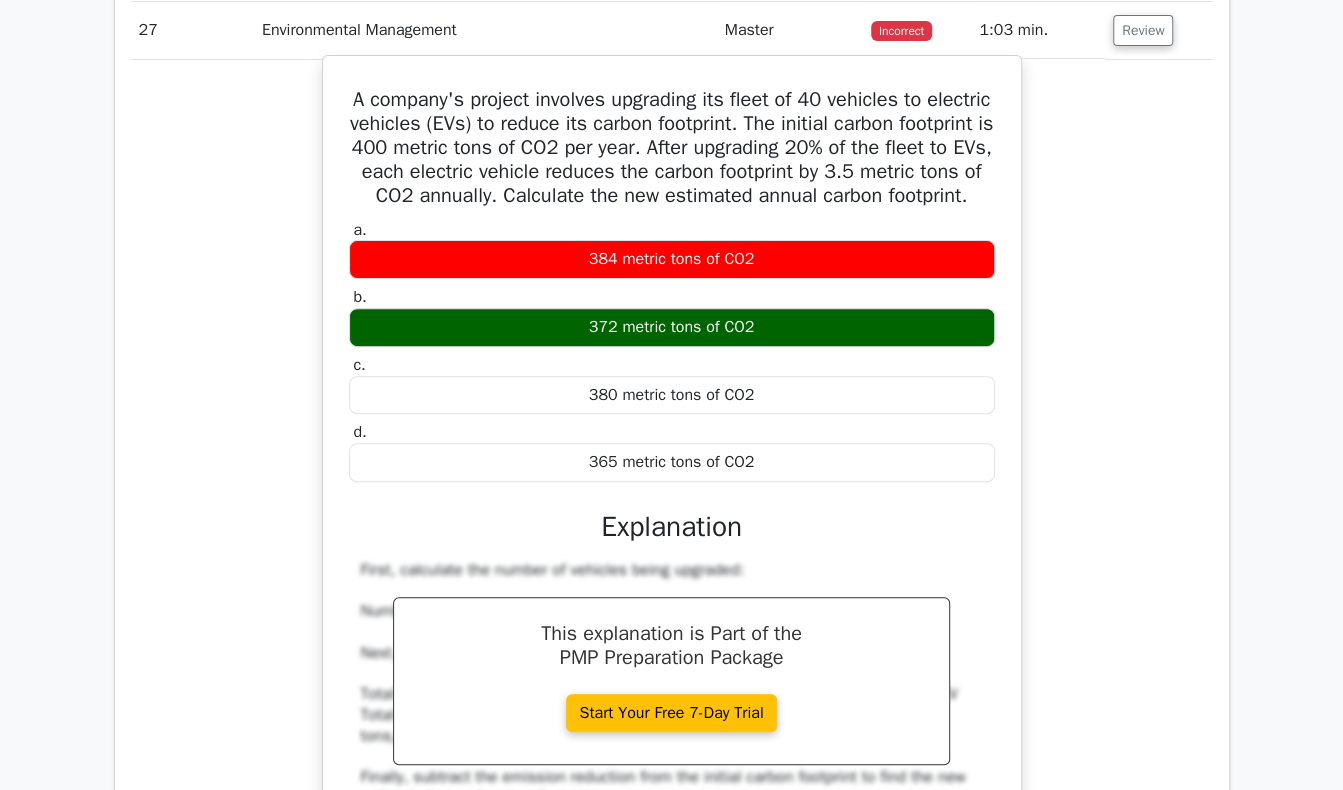 drag, startPoint x: 378, startPoint y: 81, endPoint x: 792, endPoint y: 464, distance: 563.99023 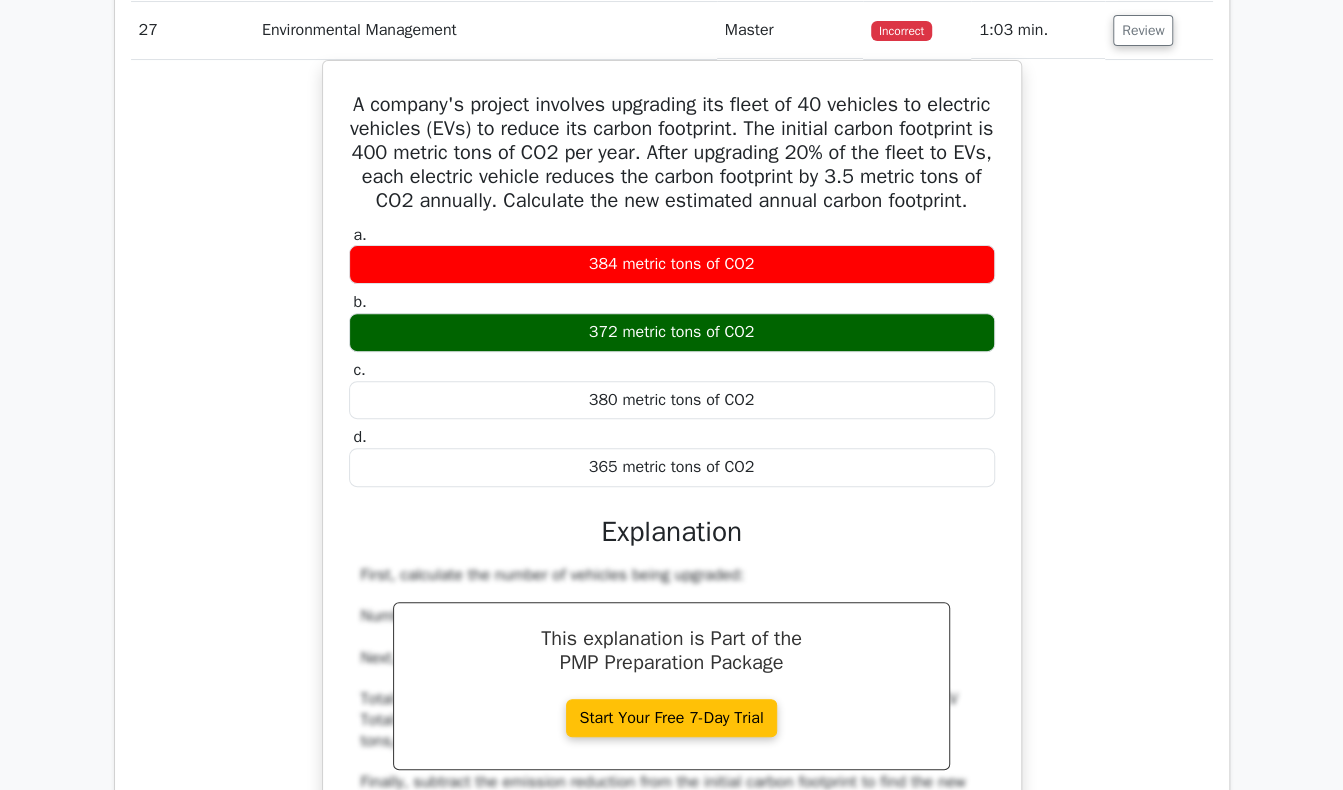 click on "A company's project involves upgrading its fleet of 40 vehicles to electric vehicles (EVs) to reduce its carbon footprint. The initial carbon footprint is 400 metric tons of CO2 per year. After upgrading 20% of the fleet to EVs, each electric vehicle reduces the carbon footprint by 3.5 metric tons of CO2 annually. Calculate the new estimated annual carbon footprint.
a.
384 metric tons of CO2
b. c. d." at bounding box center [672, 574] 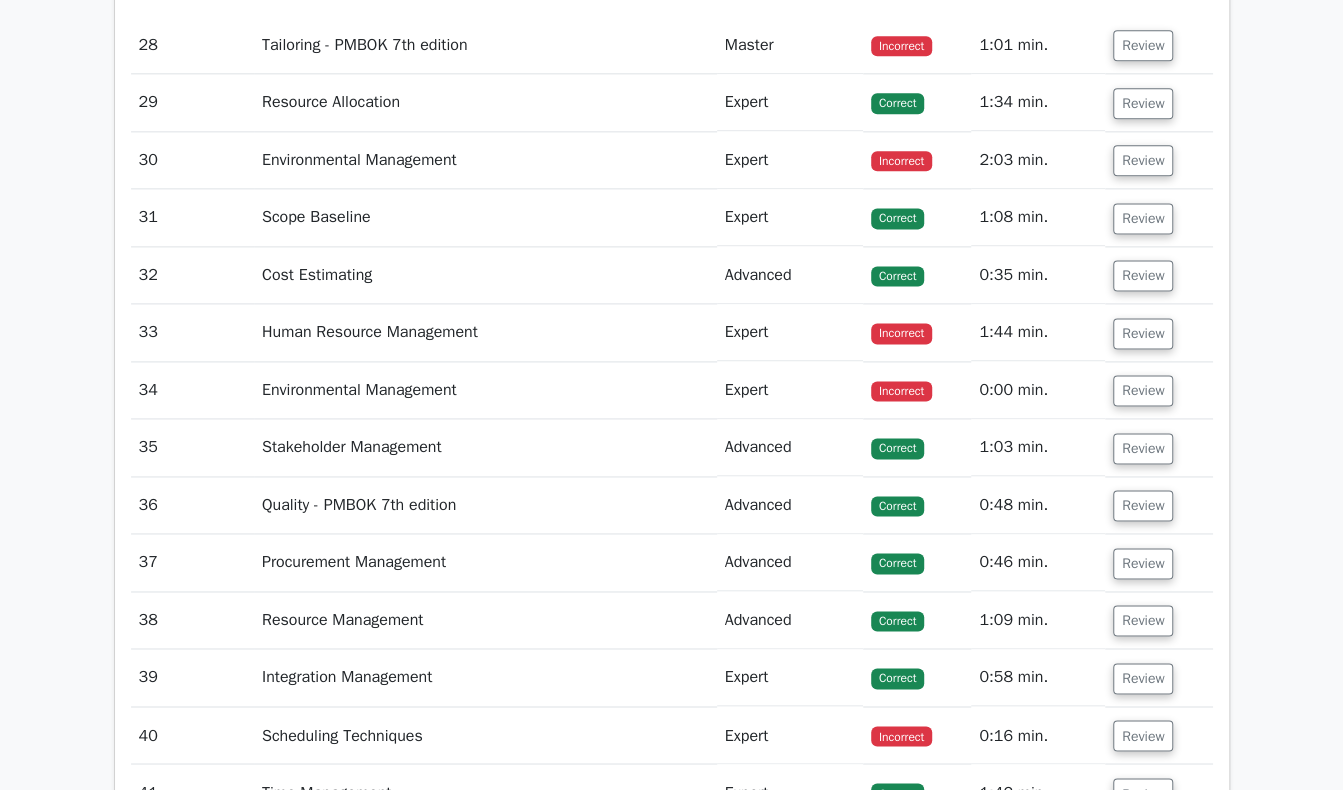 scroll, scrollTop: 13394, scrollLeft: 0, axis: vertical 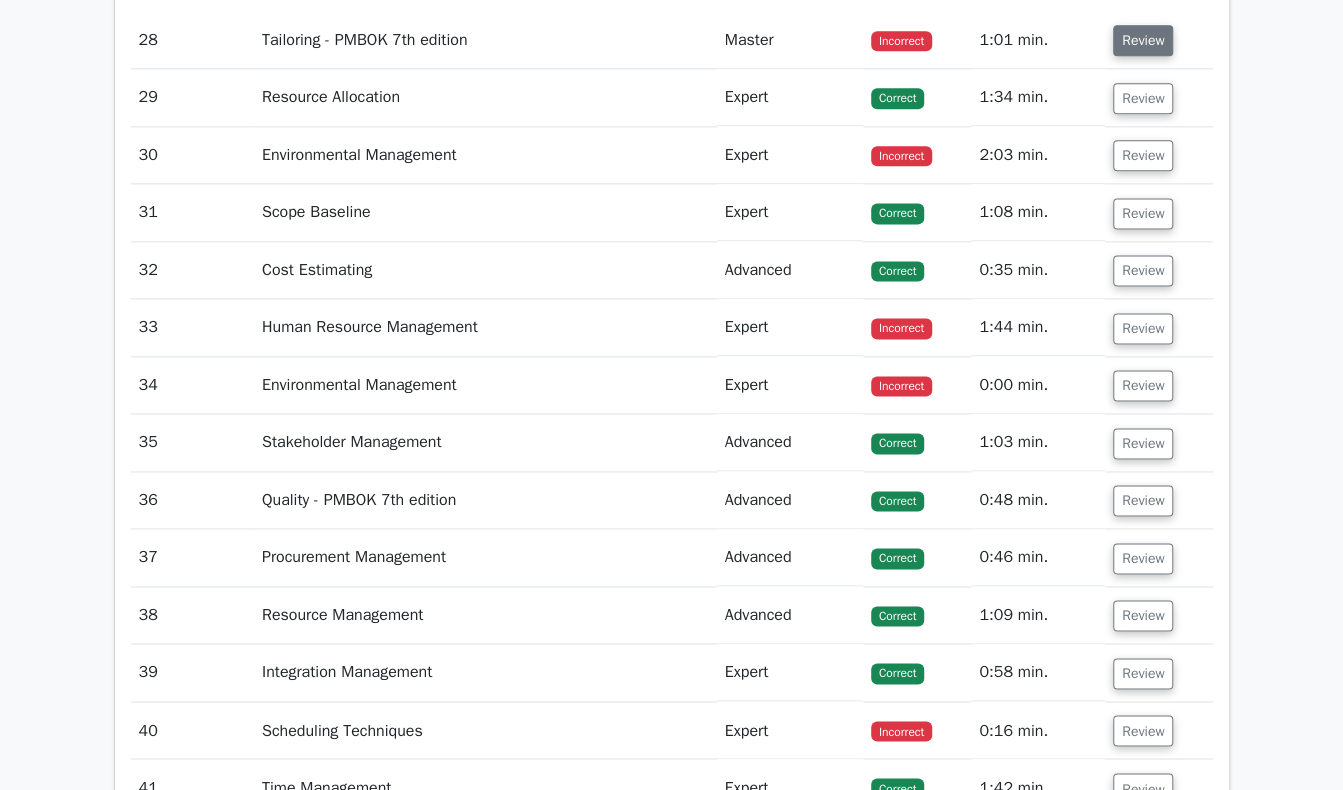 click on "Review" at bounding box center [1143, 40] 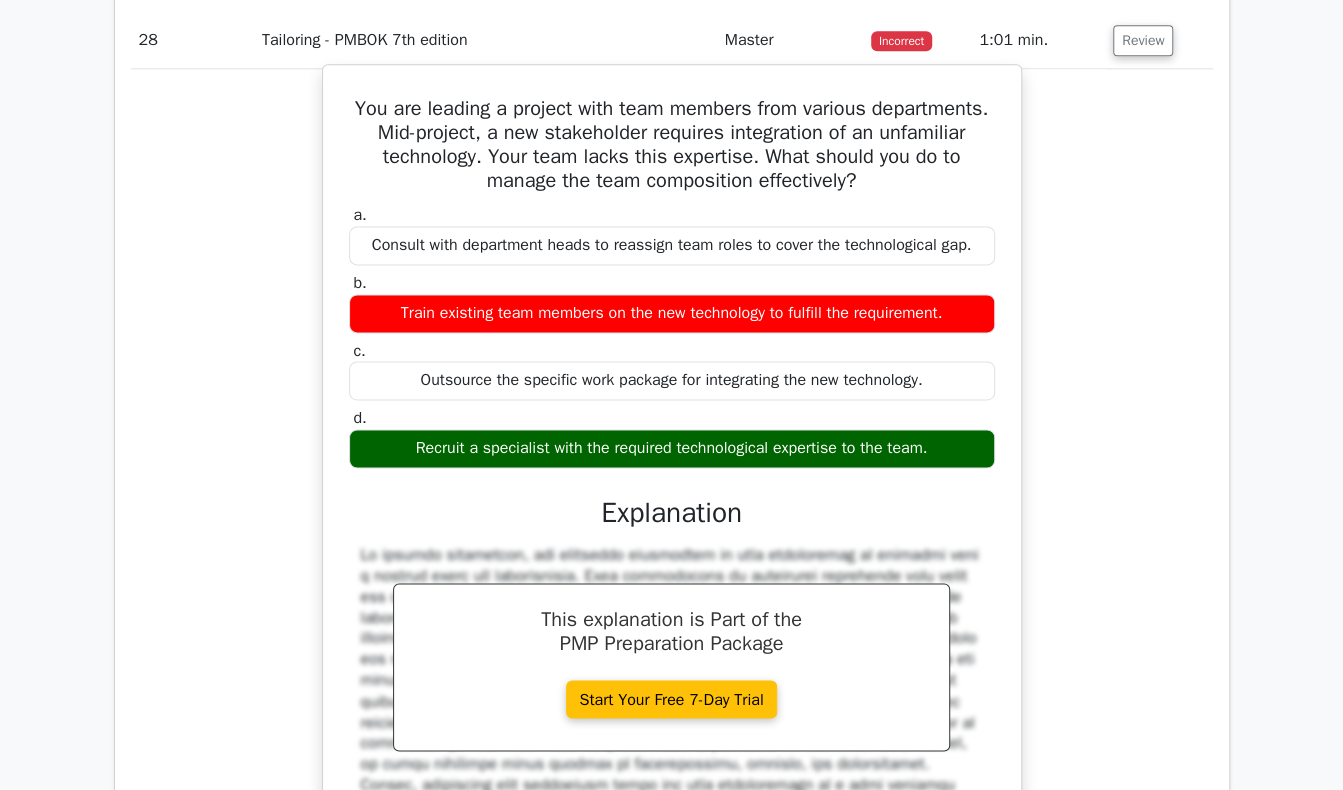 drag, startPoint x: 399, startPoint y: 111, endPoint x: 951, endPoint y: 445, distance: 645.1821 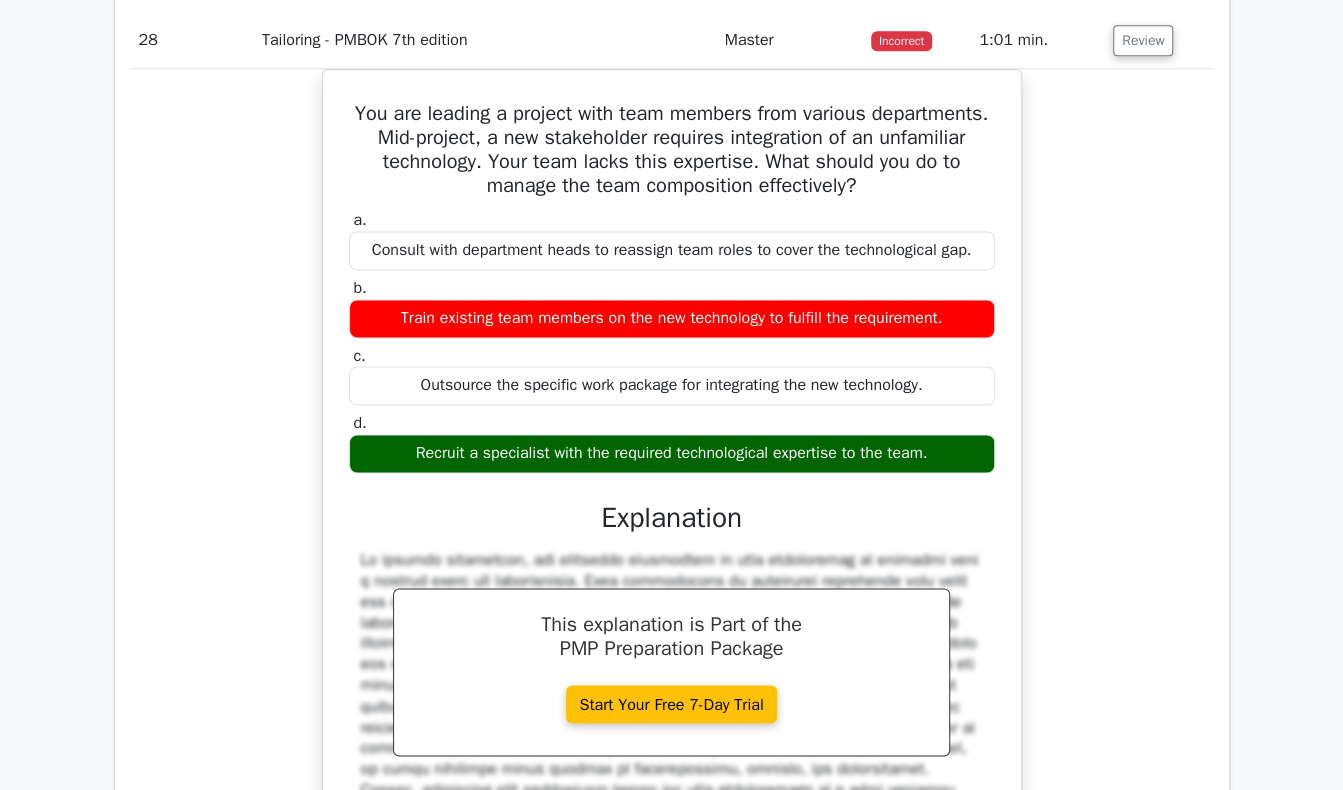 click on "You are leading a project with team members from various departments. Mid-project, a new stakeholder requires integration of an unfamiliar technology. Your team lacks this expertise. What should you do to manage the team composition effectively?
a.
Consult with department heads to reassign team roles to cover the technological gap.
b." at bounding box center (672, 529) 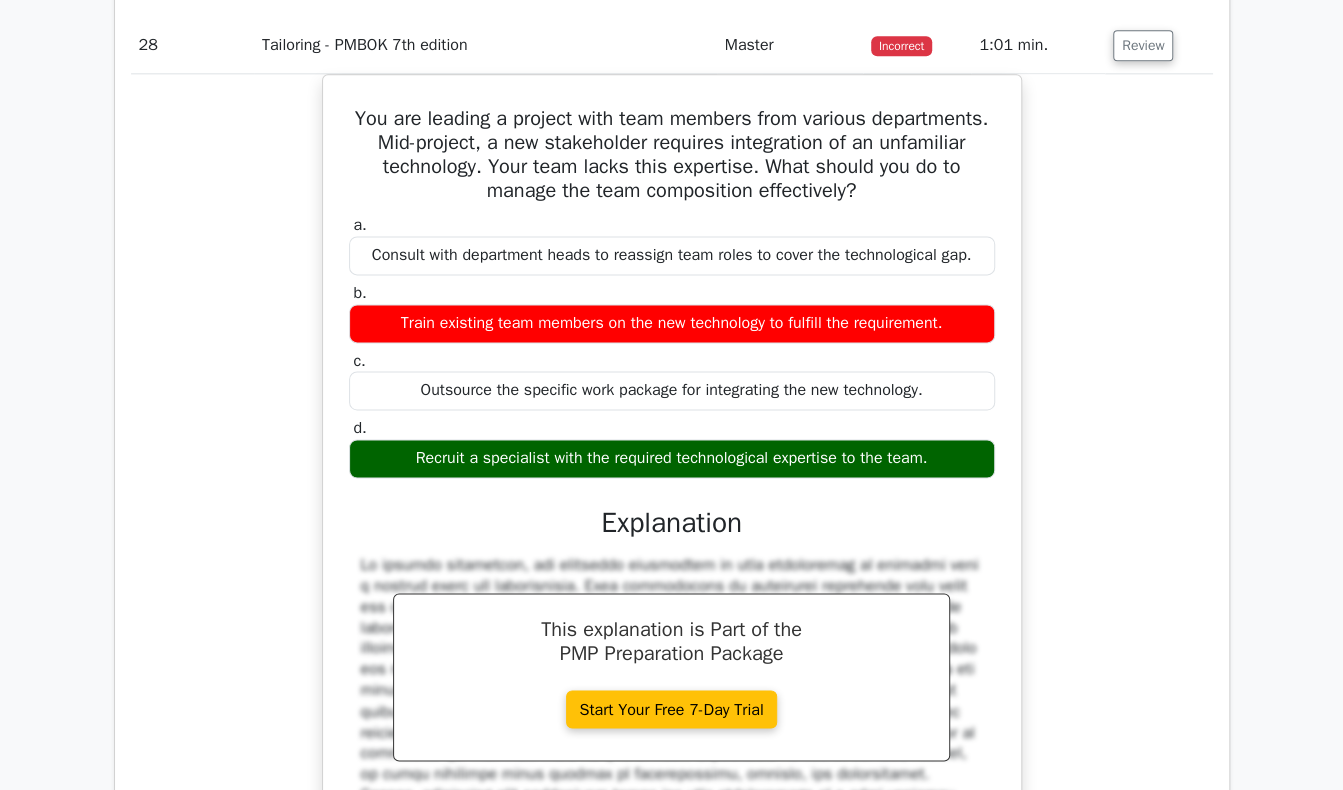 scroll, scrollTop: 14085, scrollLeft: 0, axis: vertical 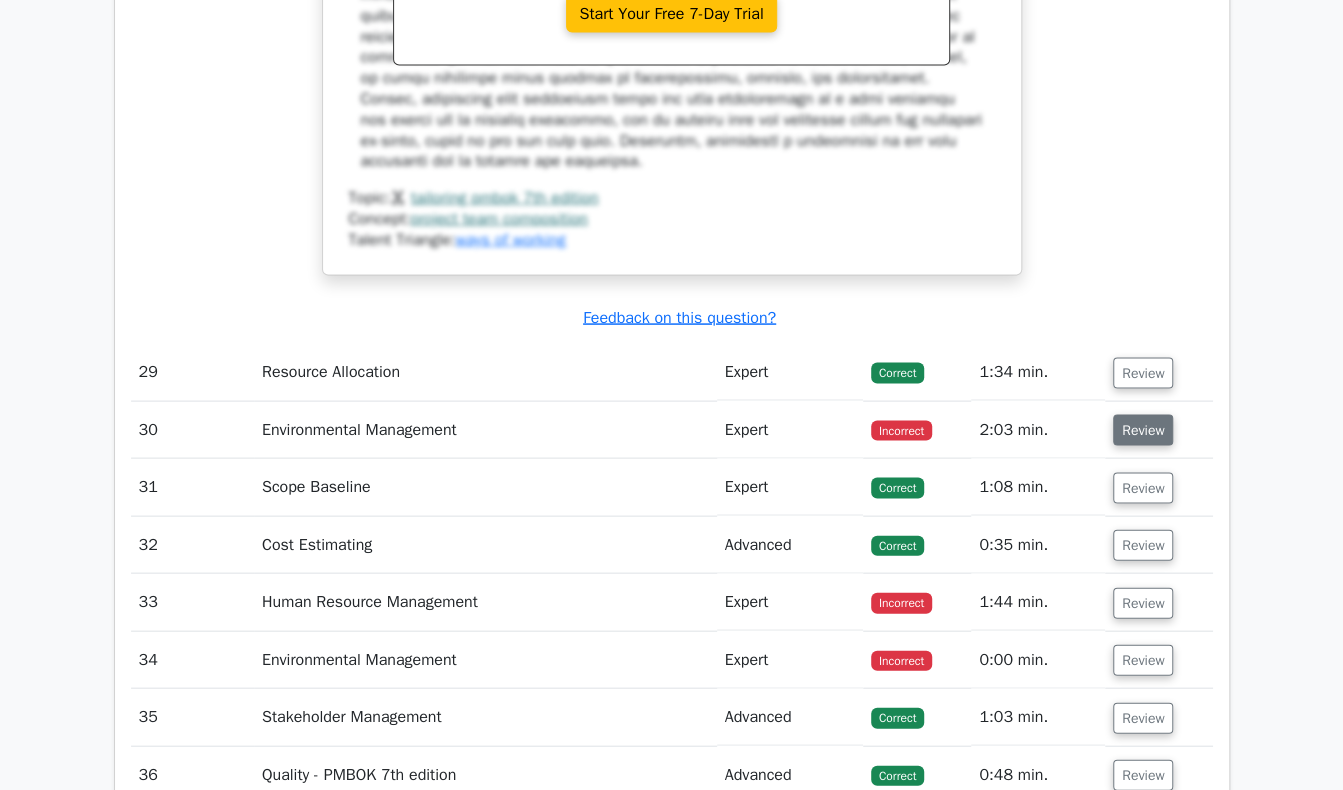 click on "Review" at bounding box center [1143, 429] 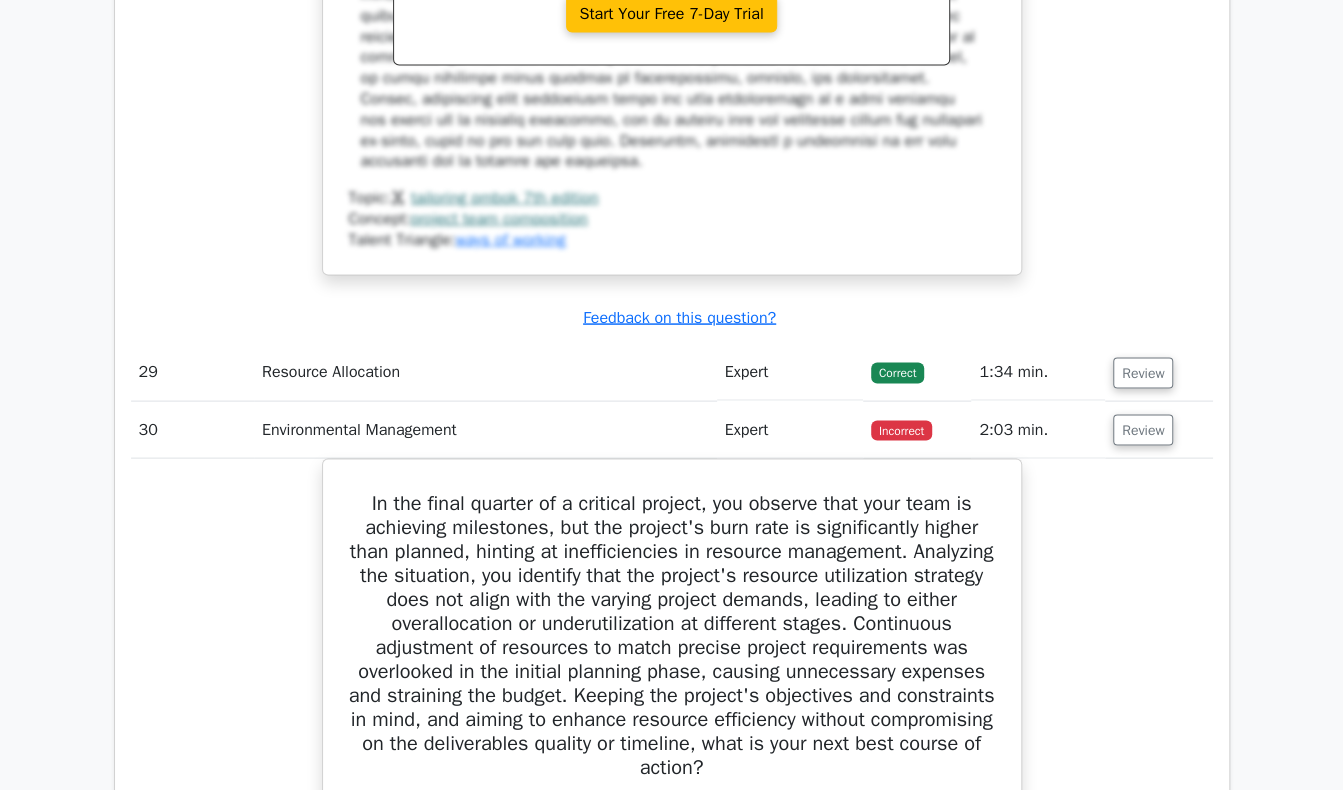 click on "Question Analysis
Question  #
Topic
Difficulty
Result
Time Spent
Action
1
Project Governance
Advanced
Correct" at bounding box center [672, -2207] 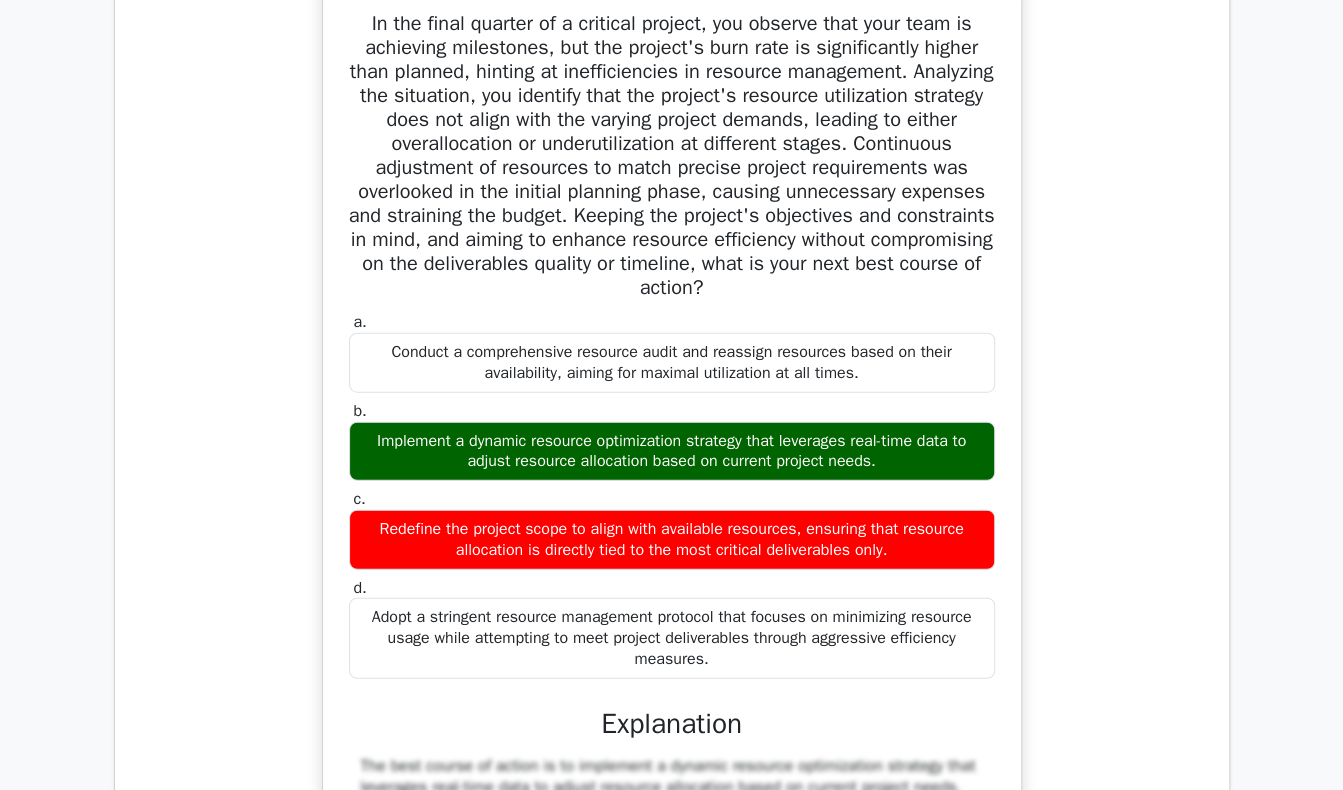 scroll, scrollTop: 14565, scrollLeft: 0, axis: vertical 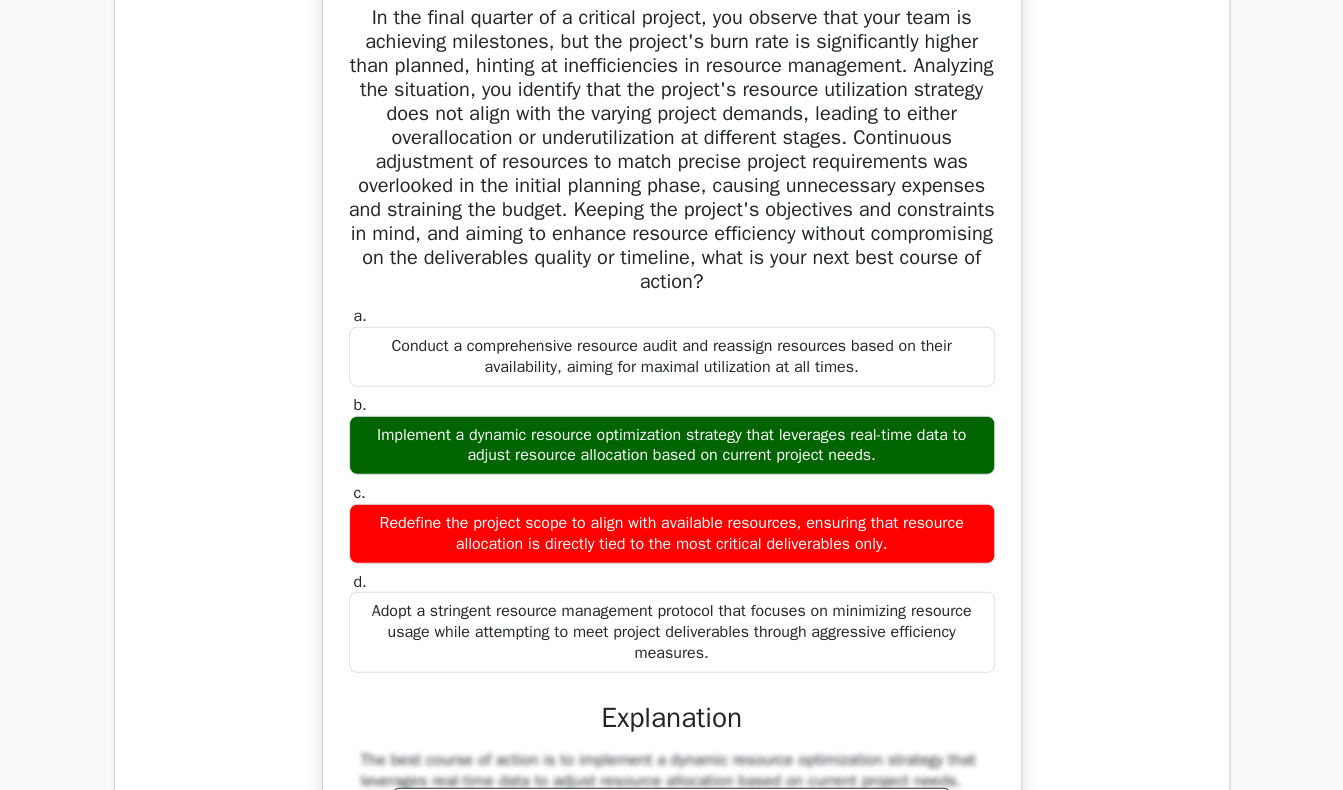 drag, startPoint x: 360, startPoint y: 15, endPoint x: 847, endPoint y: 654, distance: 803.42395 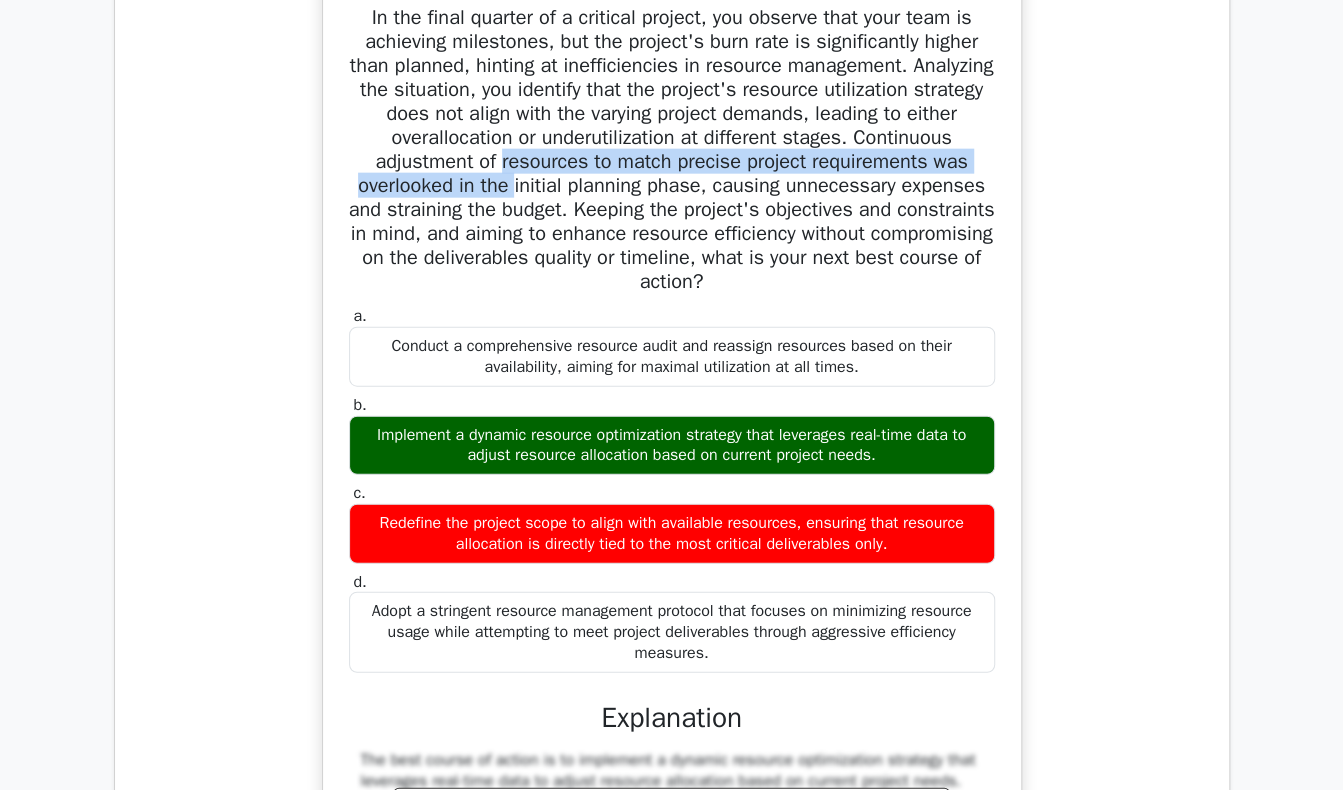 drag, startPoint x: 694, startPoint y: 194, endPoint x: 696, endPoint y: 165, distance: 29.068884 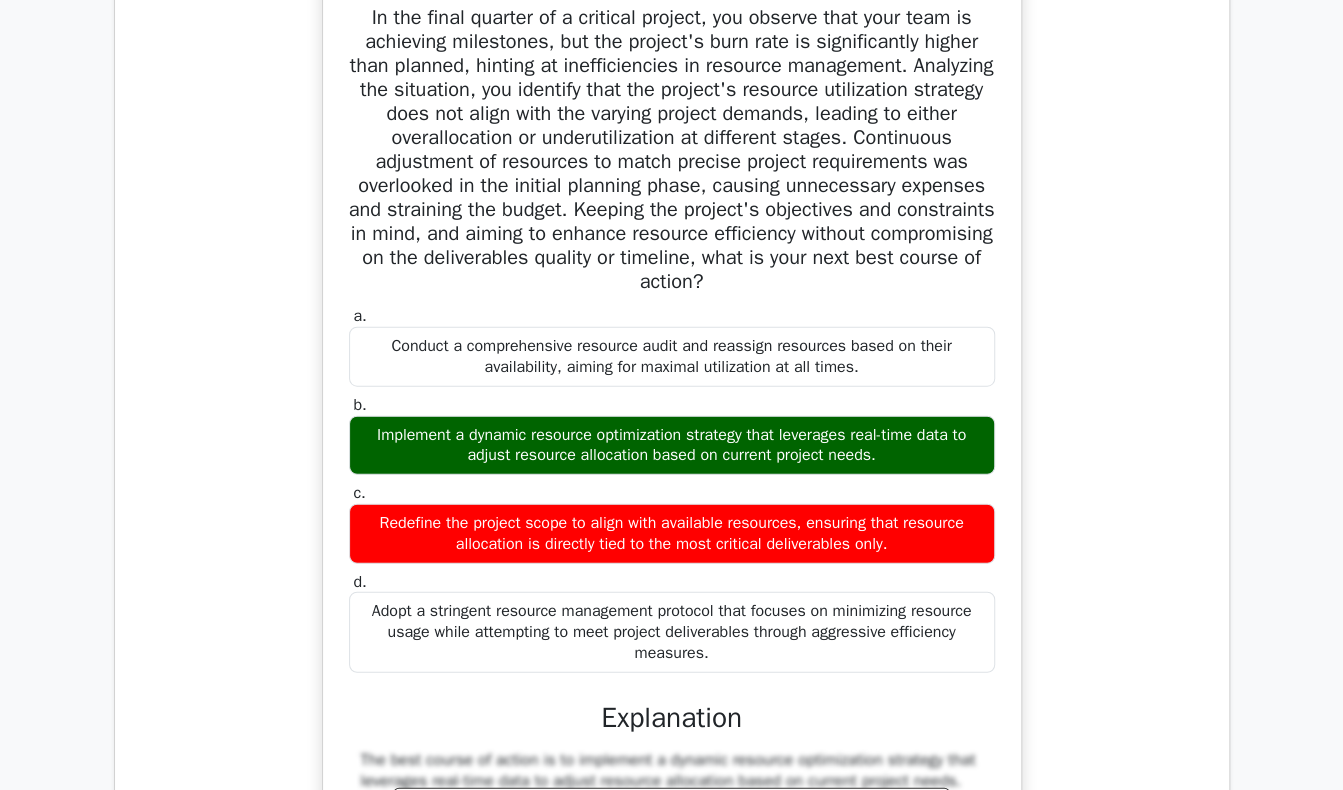 click on "In the final quarter of a critical project, you observe that your team is achieving milestones, but the project's burn rate is significantly higher than planned, hinting at inefficiencies in resource management. Analyzing the situation, you identify that the project's resource utilization strategy does not align with the varying project demands, leading to either overallocation or underutilization at different stages. Continuous adjustment of resources to match precise project requirements was overlooked in the initial planning phase, causing unnecessary expenses and straining the budget. Keeping the project's objectives and constraints in mind, and aiming to enhance resource efficiency without compromising on the deliverables quality or timeline, what is your next best course of action?" at bounding box center (672, 150) 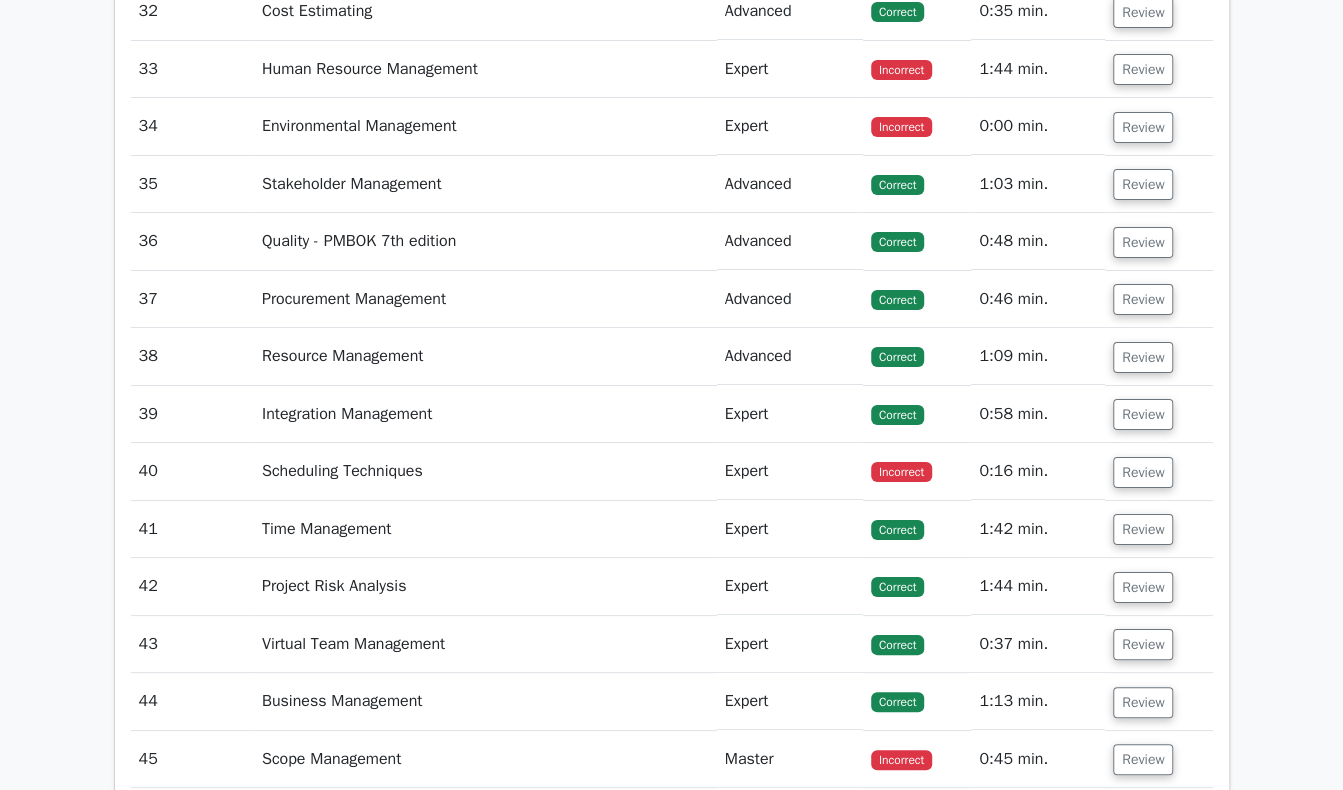 scroll, scrollTop: 15965, scrollLeft: 0, axis: vertical 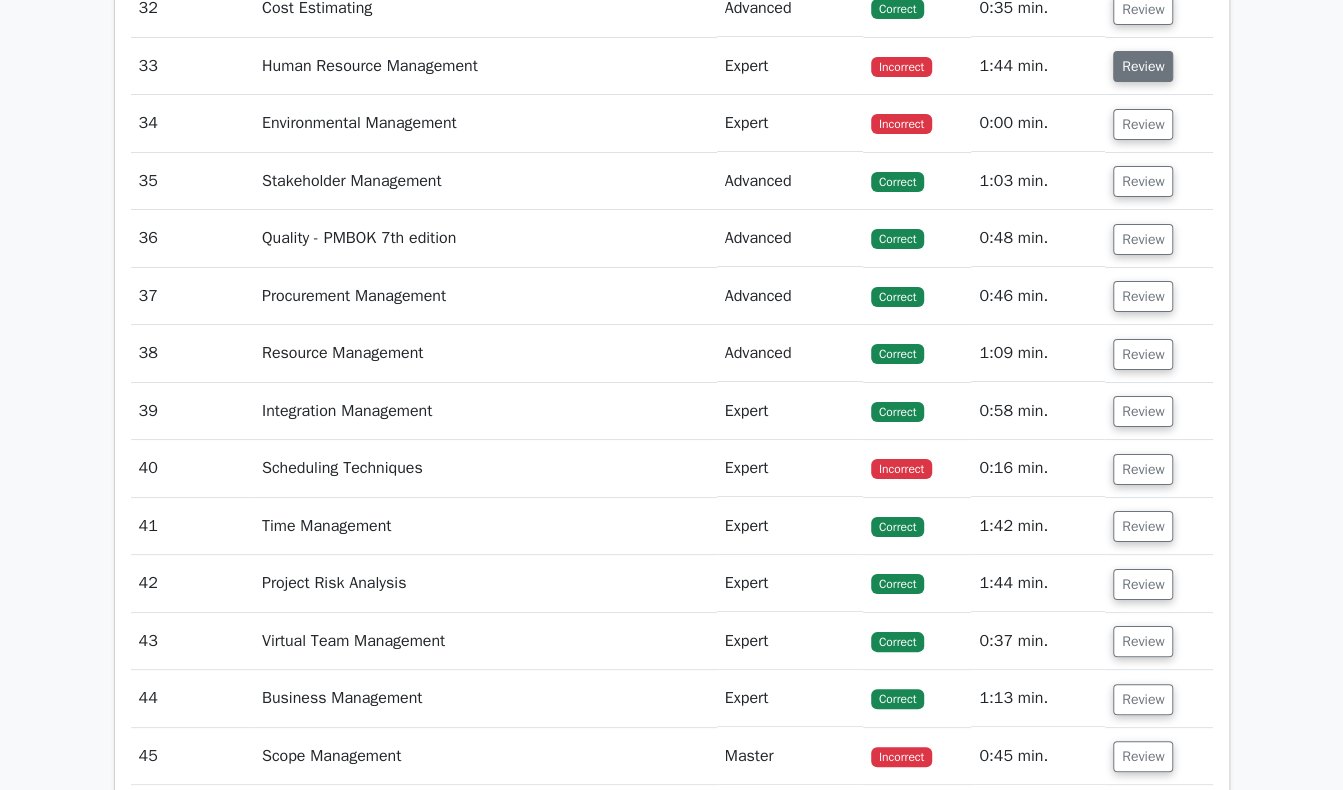 click on "Review" at bounding box center (1143, 66) 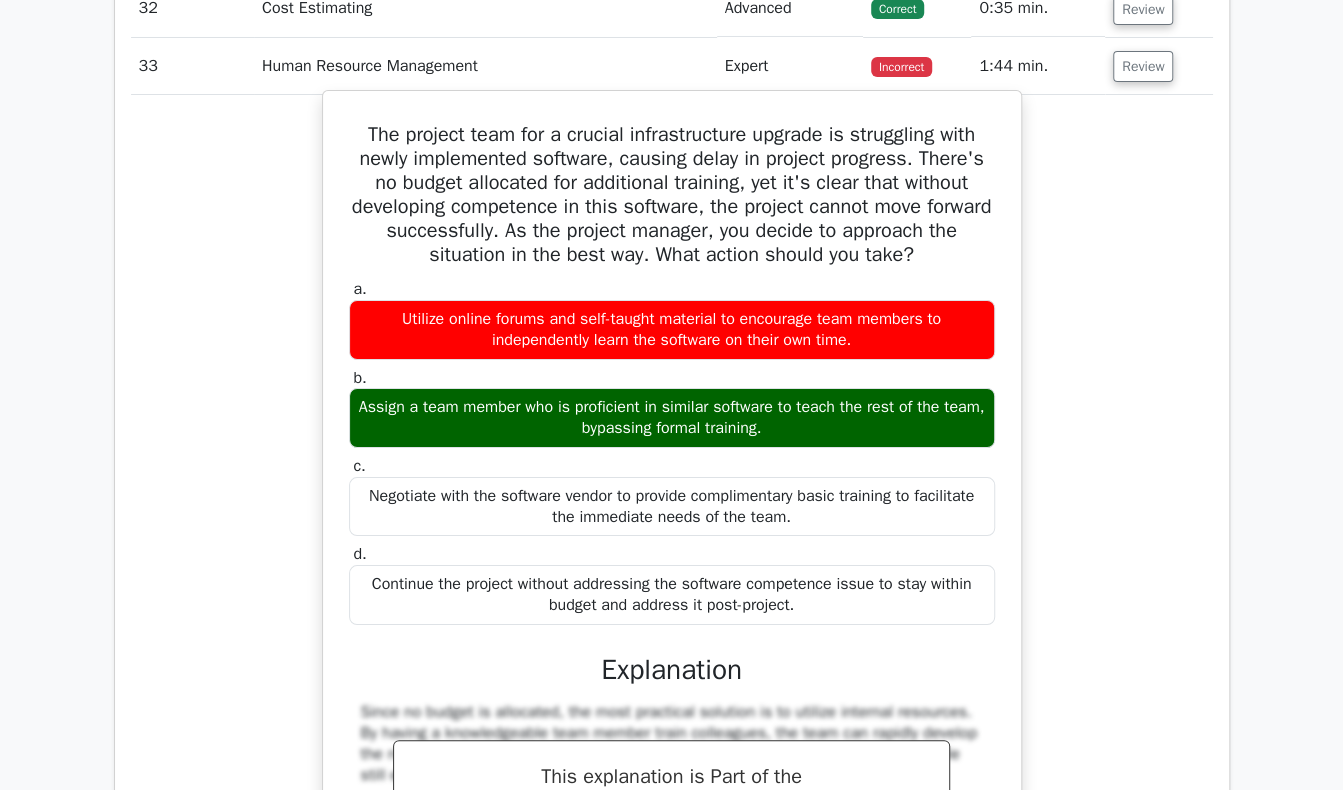 drag, startPoint x: 347, startPoint y: 125, endPoint x: 828, endPoint y: 597, distance: 673.90283 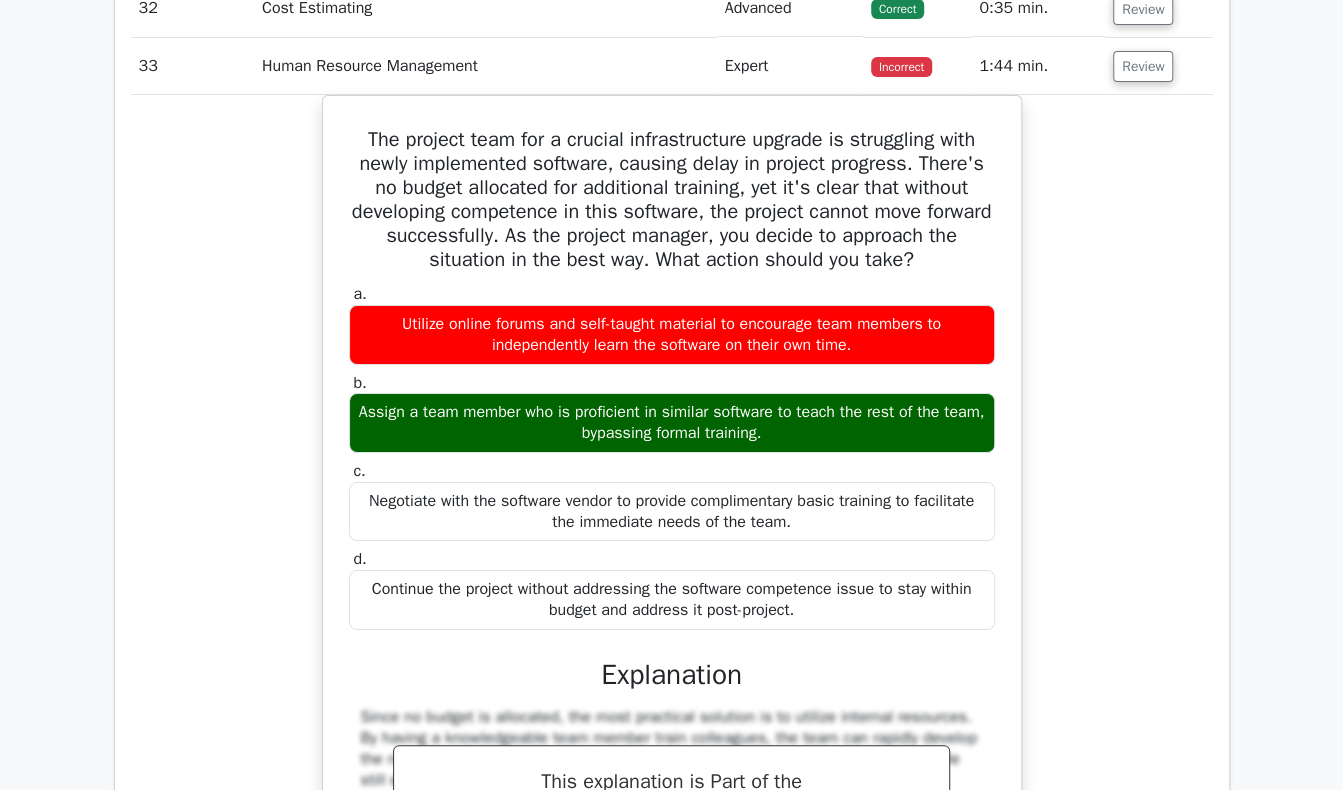 click on "The project team for a crucial infrastructure upgrade is struggling with newly implemented software, causing delay in project progress. There's no budget allocated for additional training, yet it's clear that without developing competence in this software, the project cannot move forward successfully. As the project manager, you decide to approach the situation in the best way. What action should you take?
a.
b." at bounding box center [672, 565] 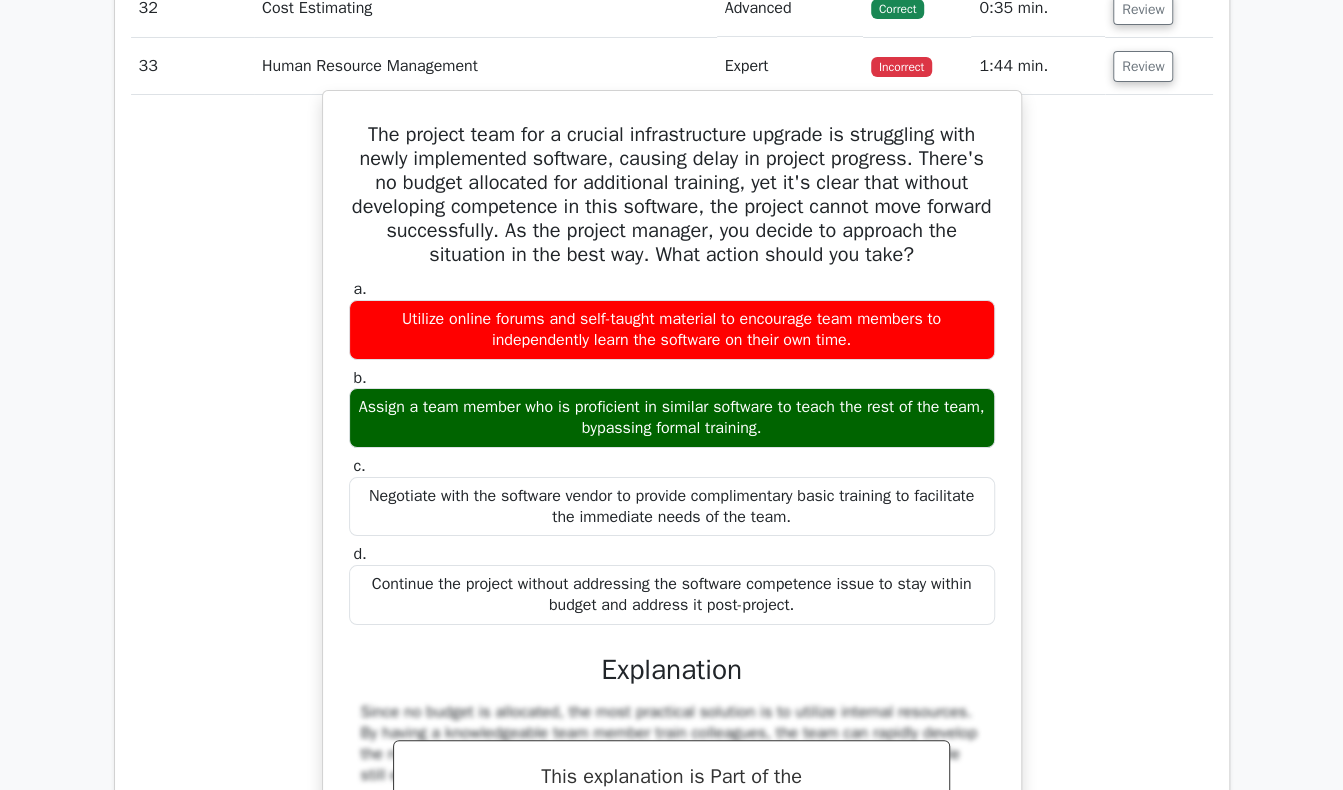 click on "Utilize online forums and self-taught material to encourage team members to independently learn the software on their own time." at bounding box center (672, 330) 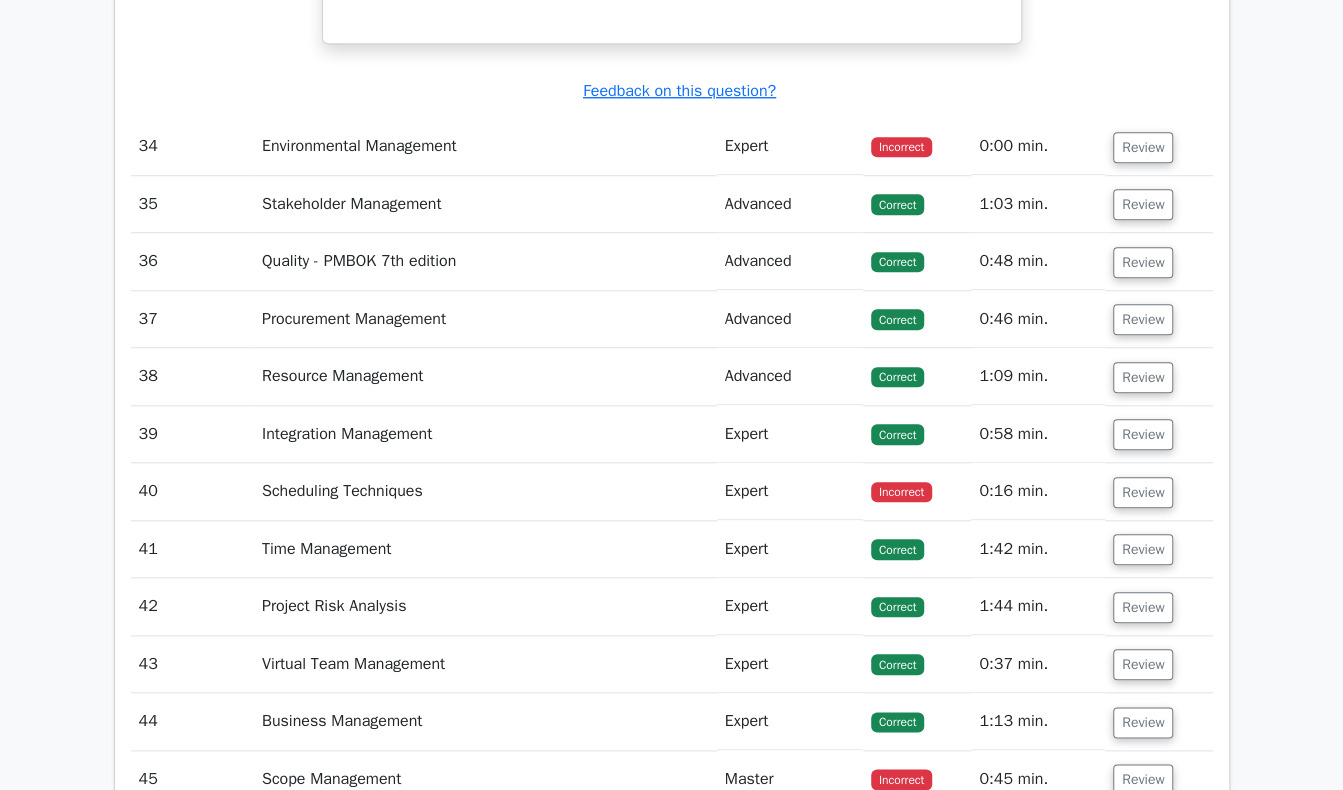 scroll, scrollTop: 16965, scrollLeft: 0, axis: vertical 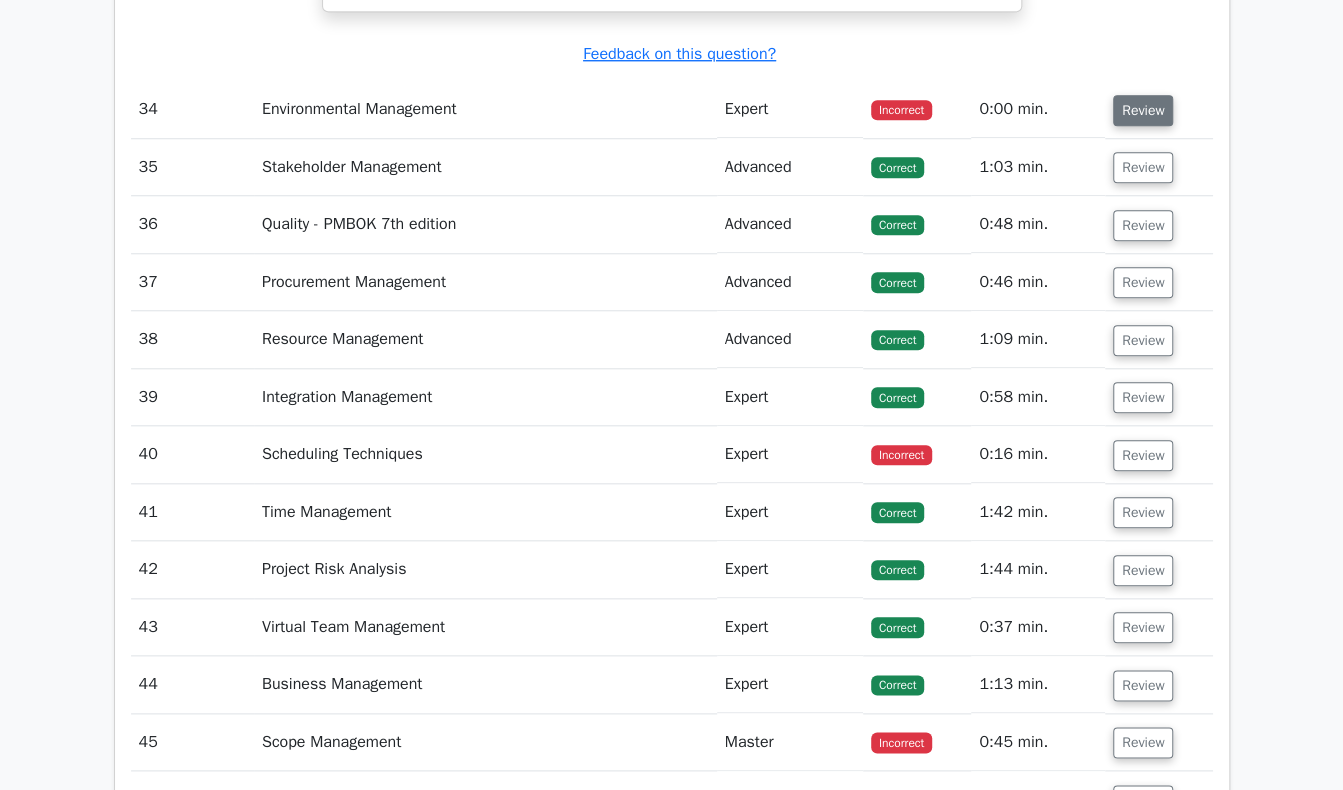 click on "Review" at bounding box center (1143, 110) 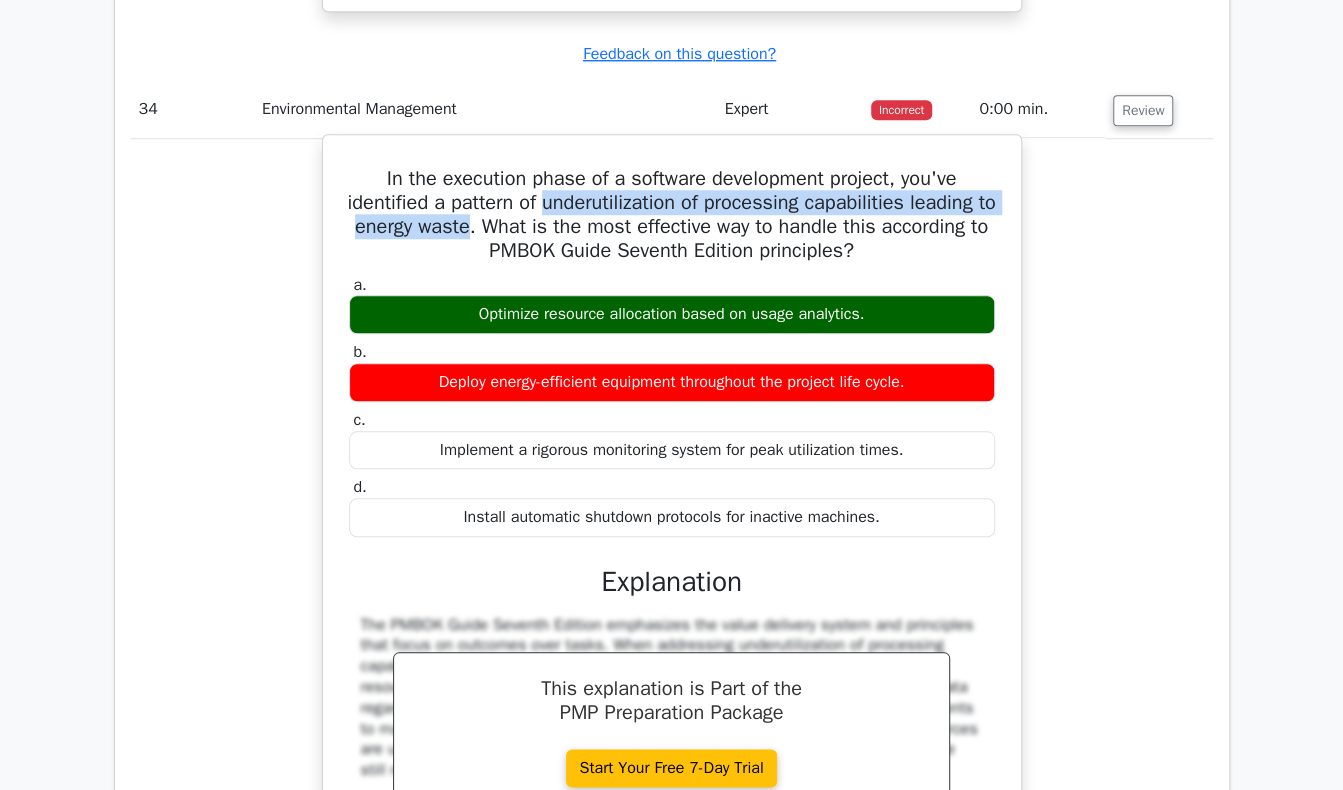 drag, startPoint x: 587, startPoint y: 194, endPoint x: 571, endPoint y: 217, distance: 28.01785 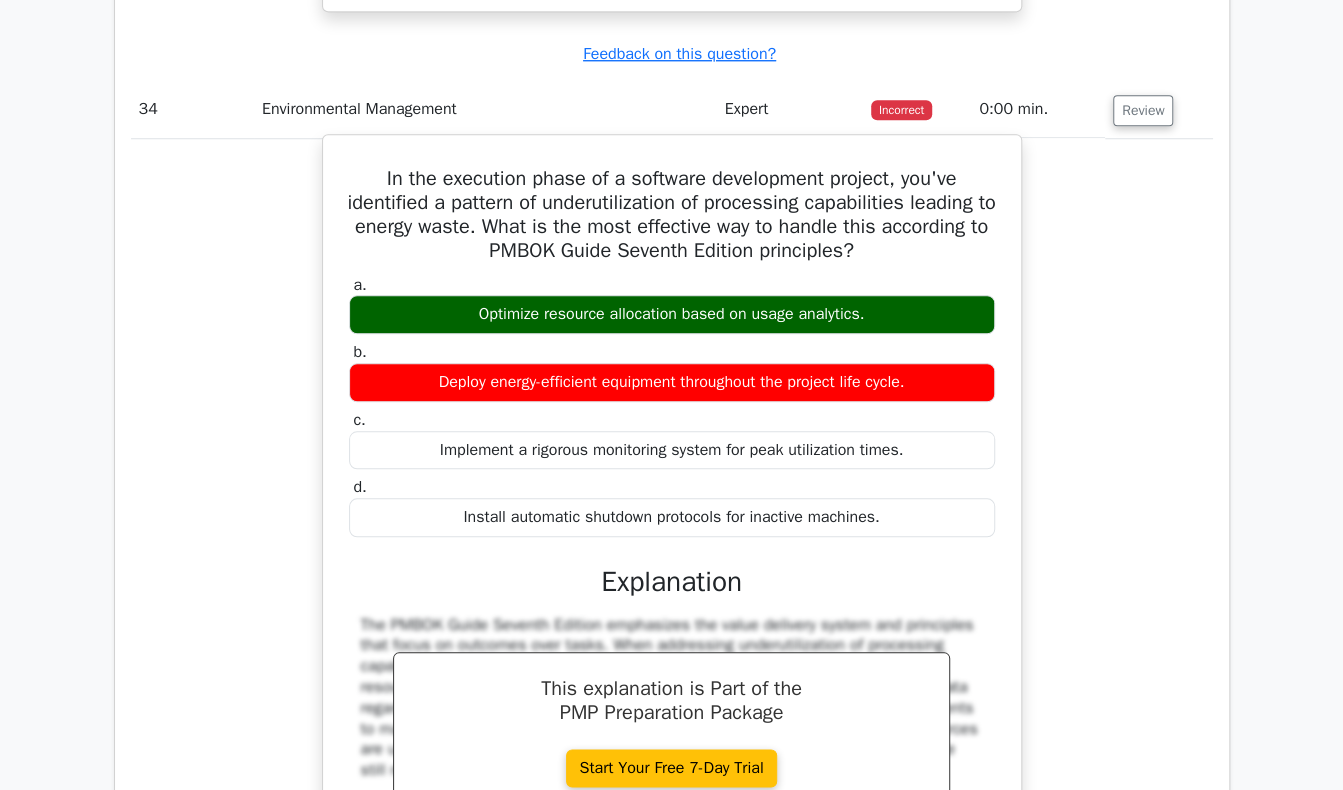 click on "In the execution phase of a software development project, you've identified a pattern of underutilization of processing capabilities leading to energy waste. What is the most effective way to handle this according to PMBOK Guide Seventh Edition principles?" at bounding box center [672, 215] 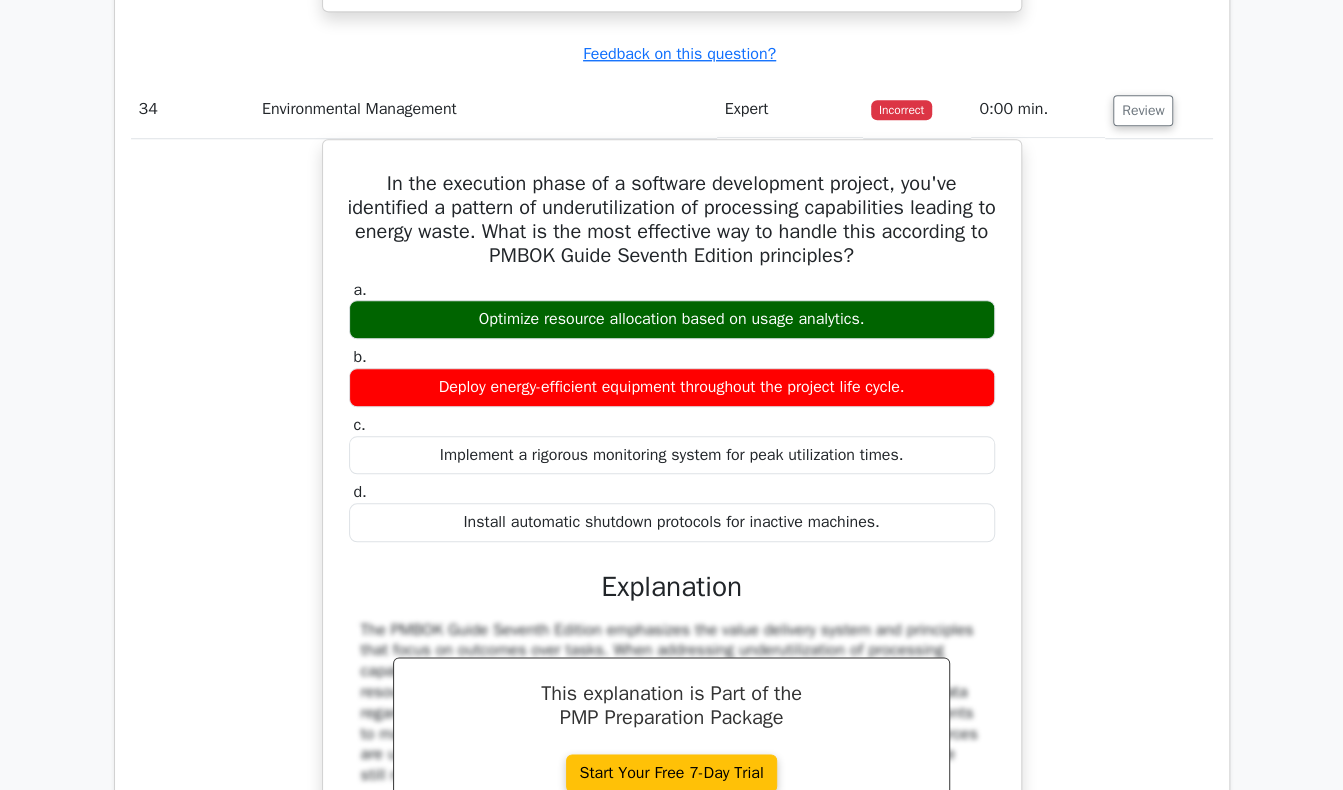 click on "In the execution phase of a software development project, you've identified a pattern of underutilization of processing capabilities leading to energy waste. What is the most effective way to handle this according to PMBOK Guide Seventh Edition principles?
a.
Optimize resource allocation based on usage analytics.
b. c. d." at bounding box center [672, 630] 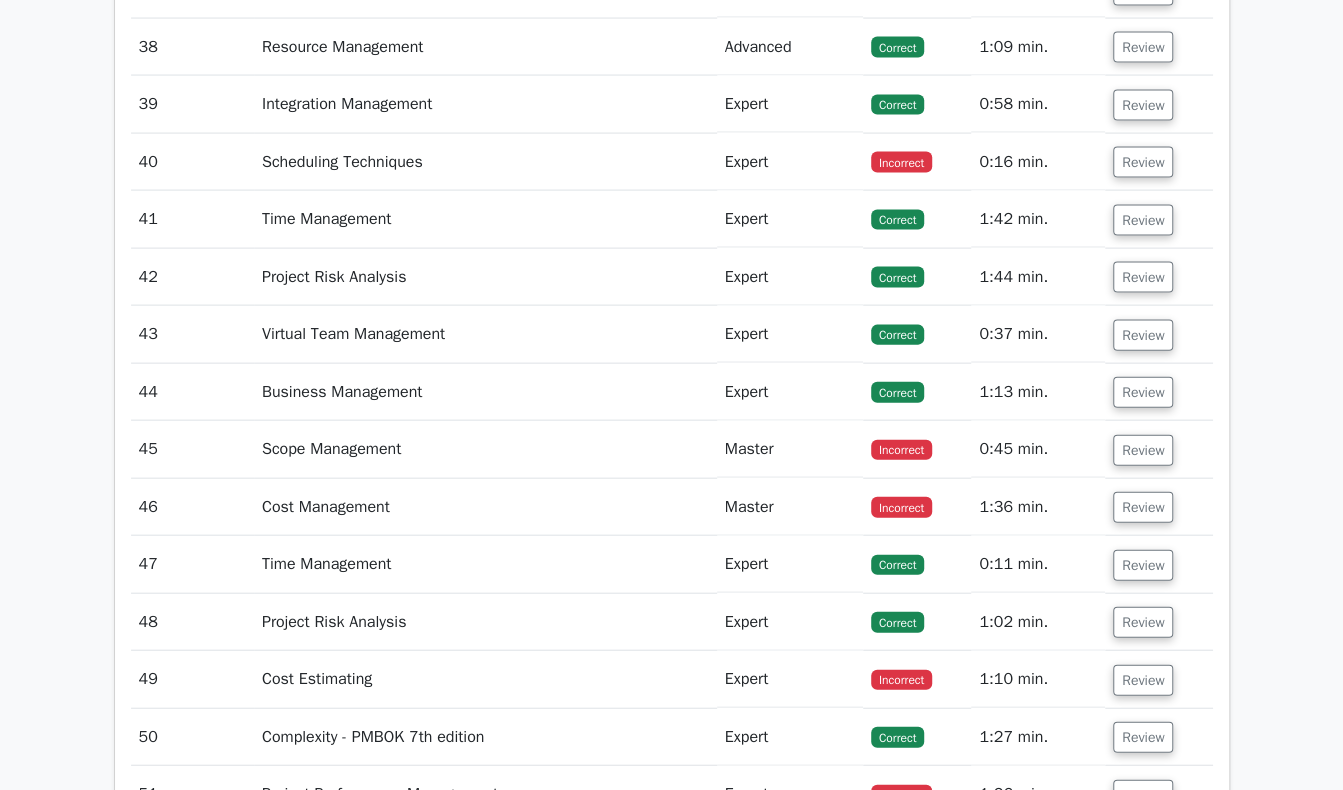 scroll, scrollTop: 18325, scrollLeft: 0, axis: vertical 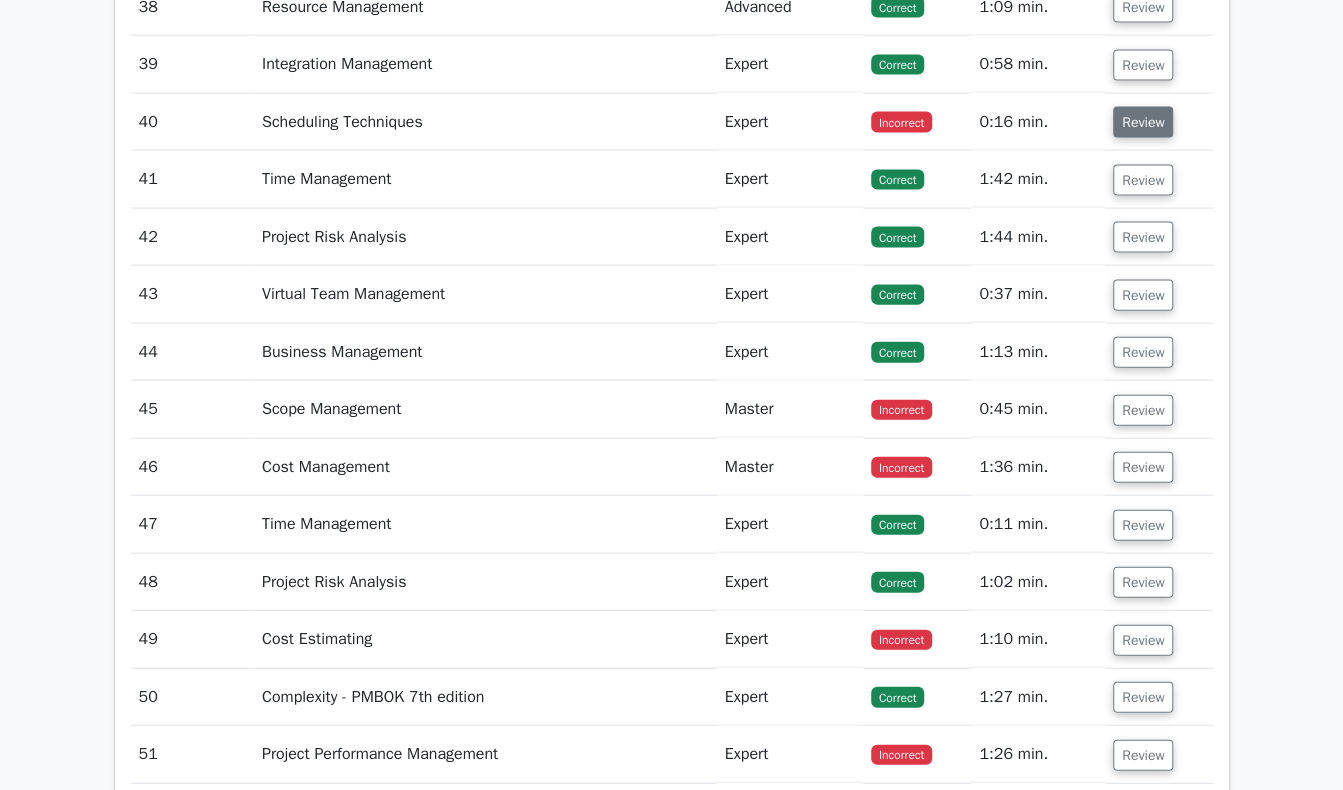 click on "Review" at bounding box center [1143, 122] 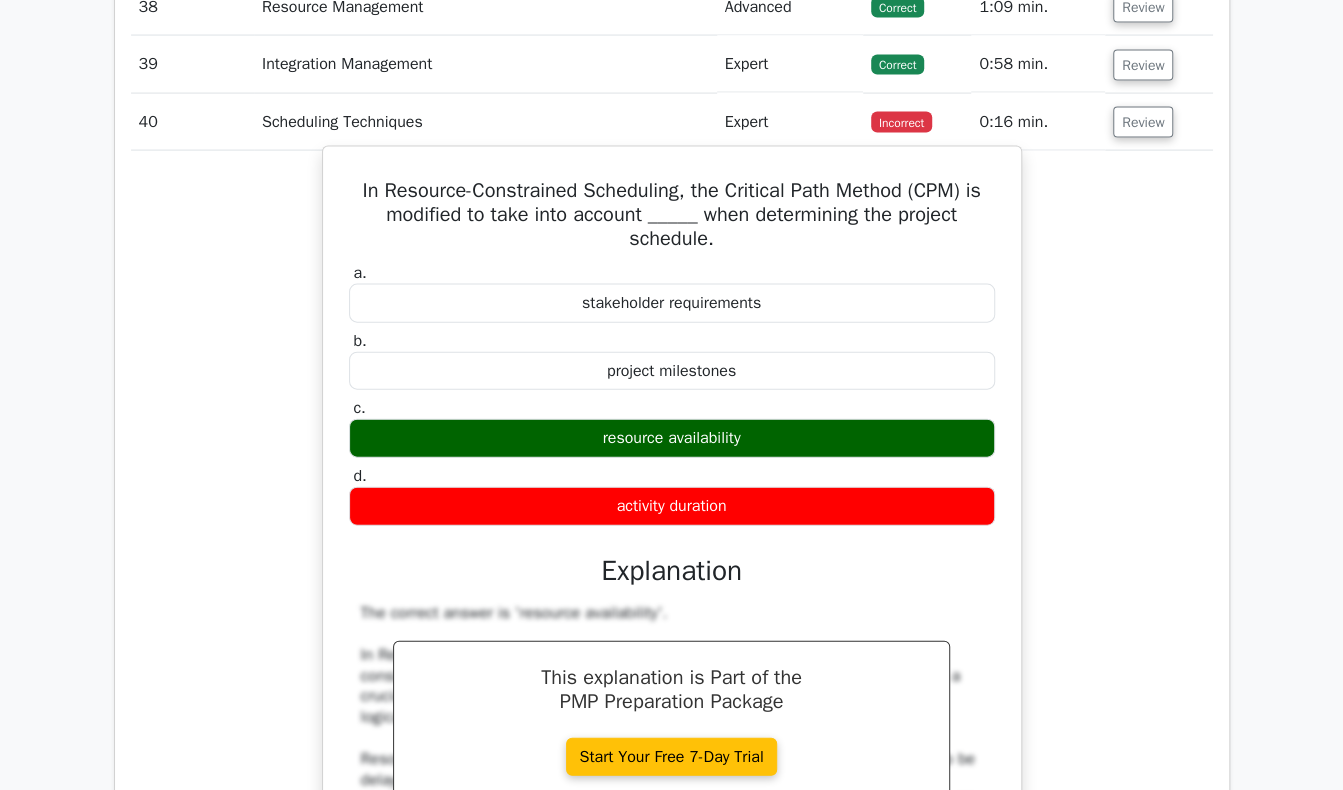 drag, startPoint x: 349, startPoint y: 177, endPoint x: 771, endPoint y: 489, distance: 524.8124 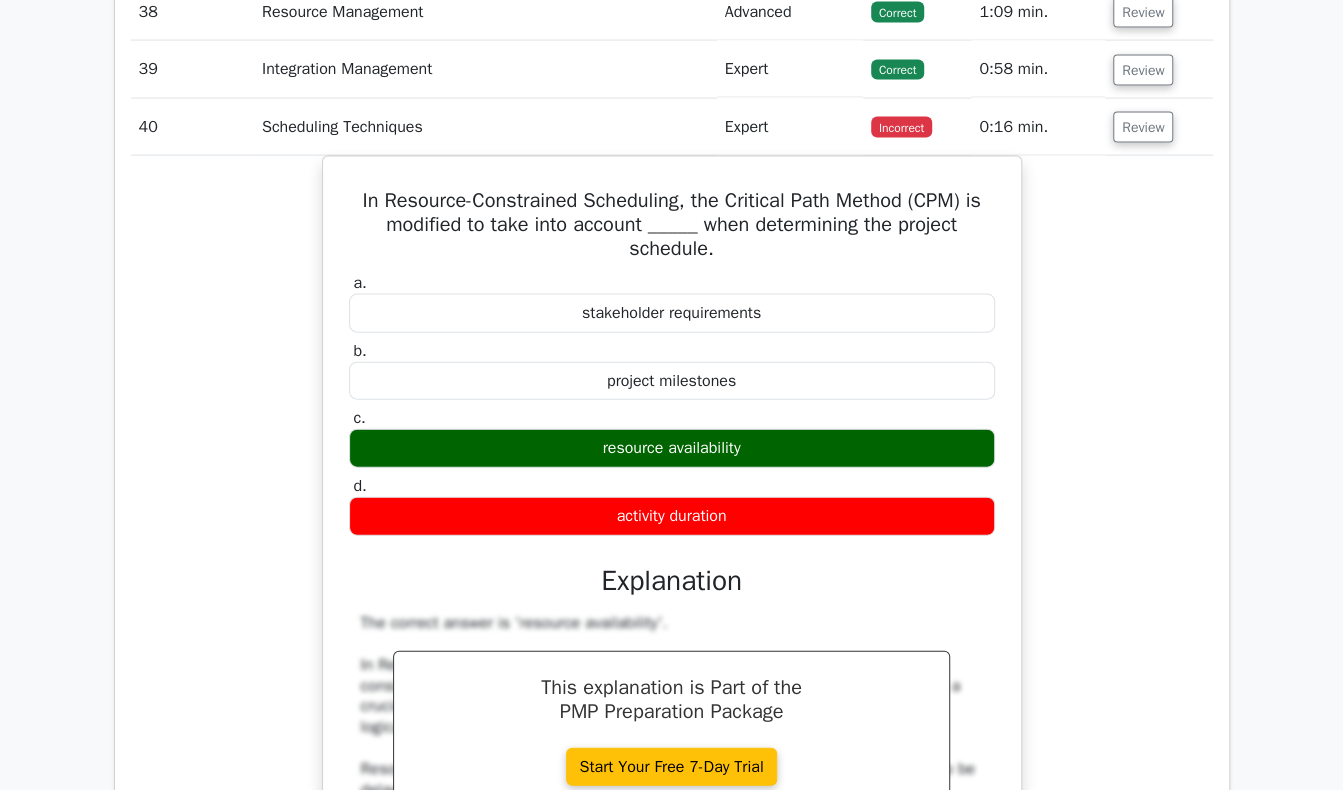 scroll, scrollTop: 19016, scrollLeft: 0, axis: vertical 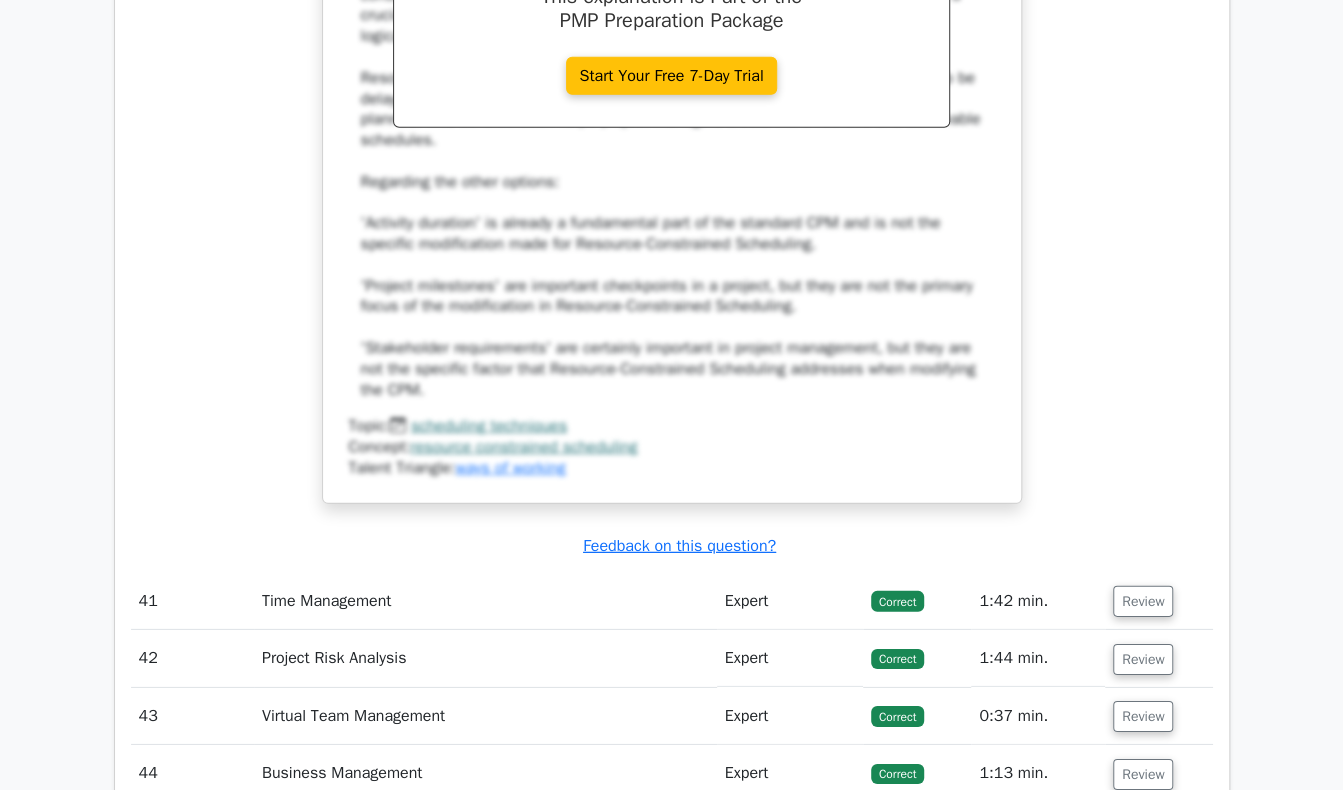 click on "Question Analysis
Question  #
Topic
Difficulty
Result
Time Spent
Action
1
Project Governance
Advanced
Correct" at bounding box center (672, -5561) 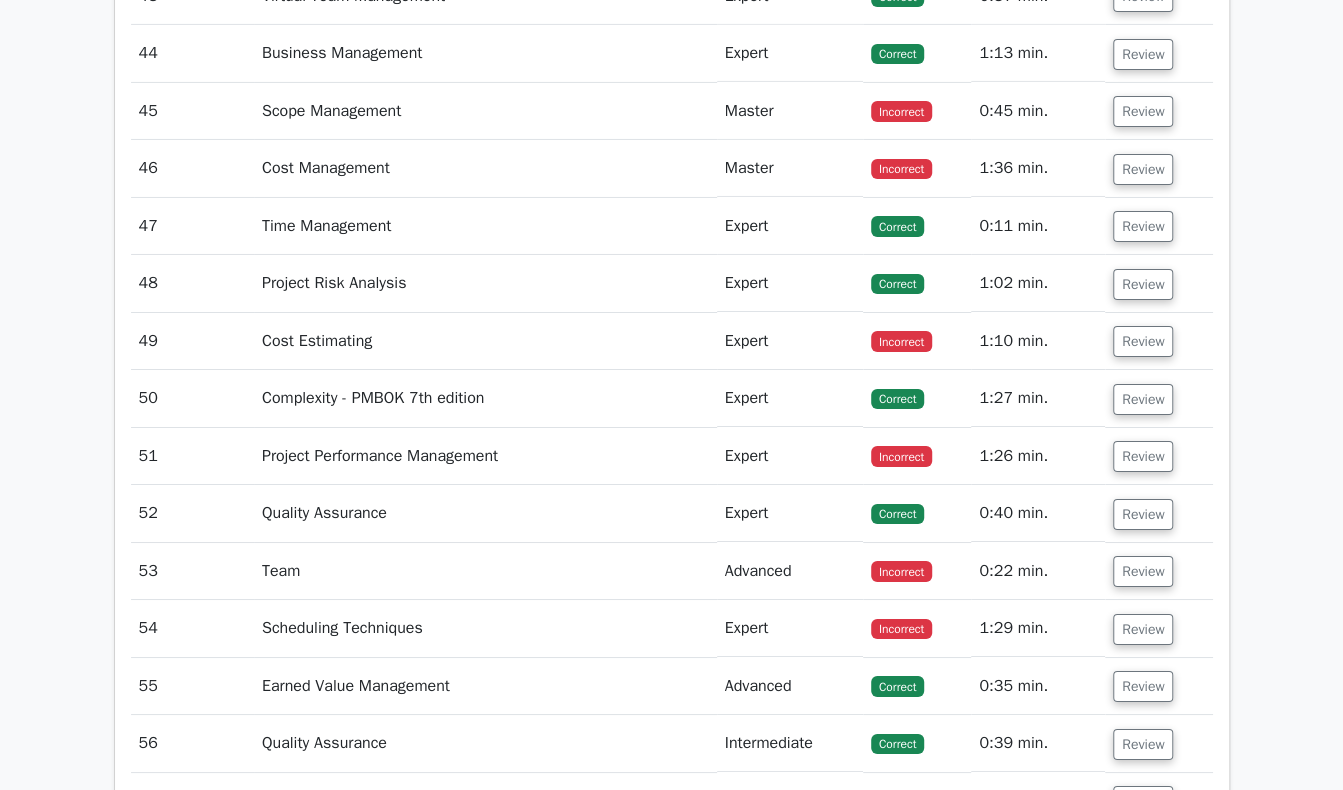 scroll, scrollTop: 19776, scrollLeft: 0, axis: vertical 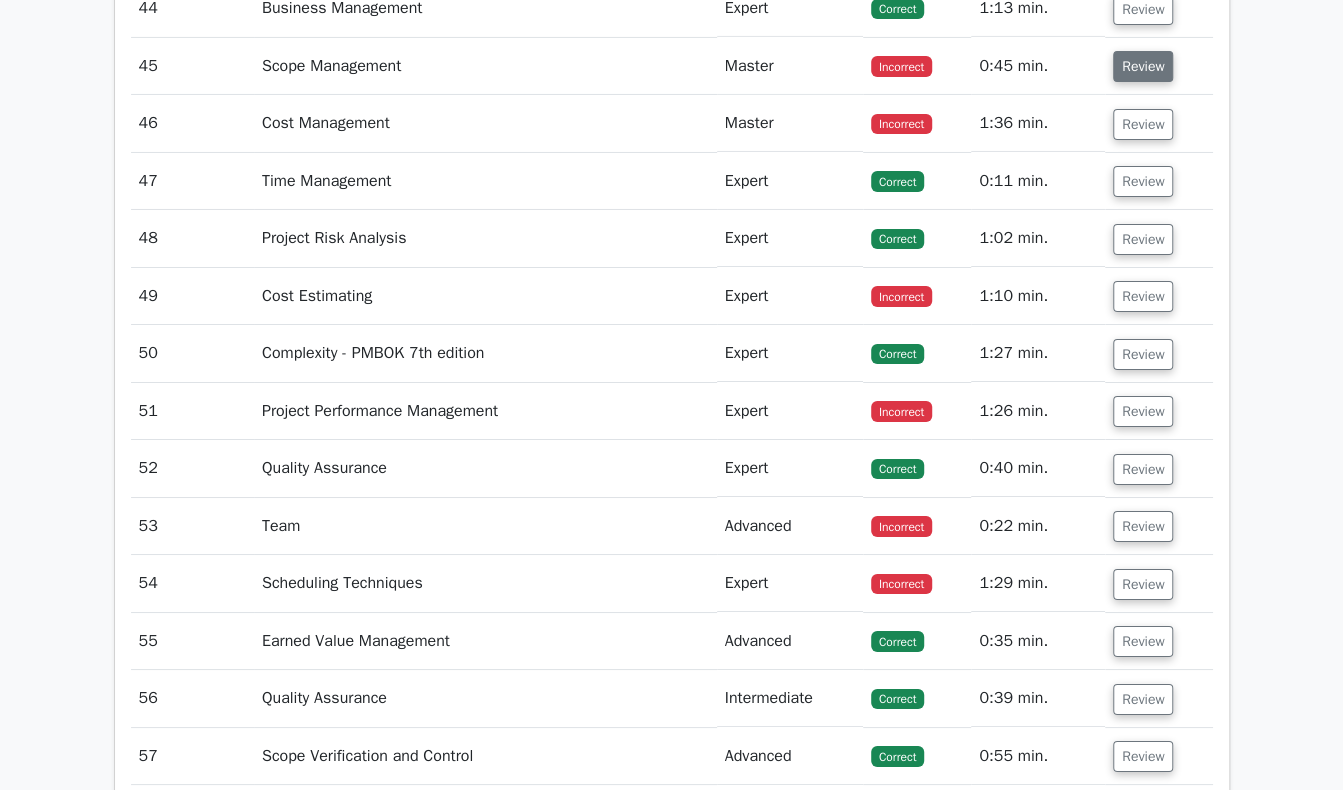 click on "Review" at bounding box center (1143, 66) 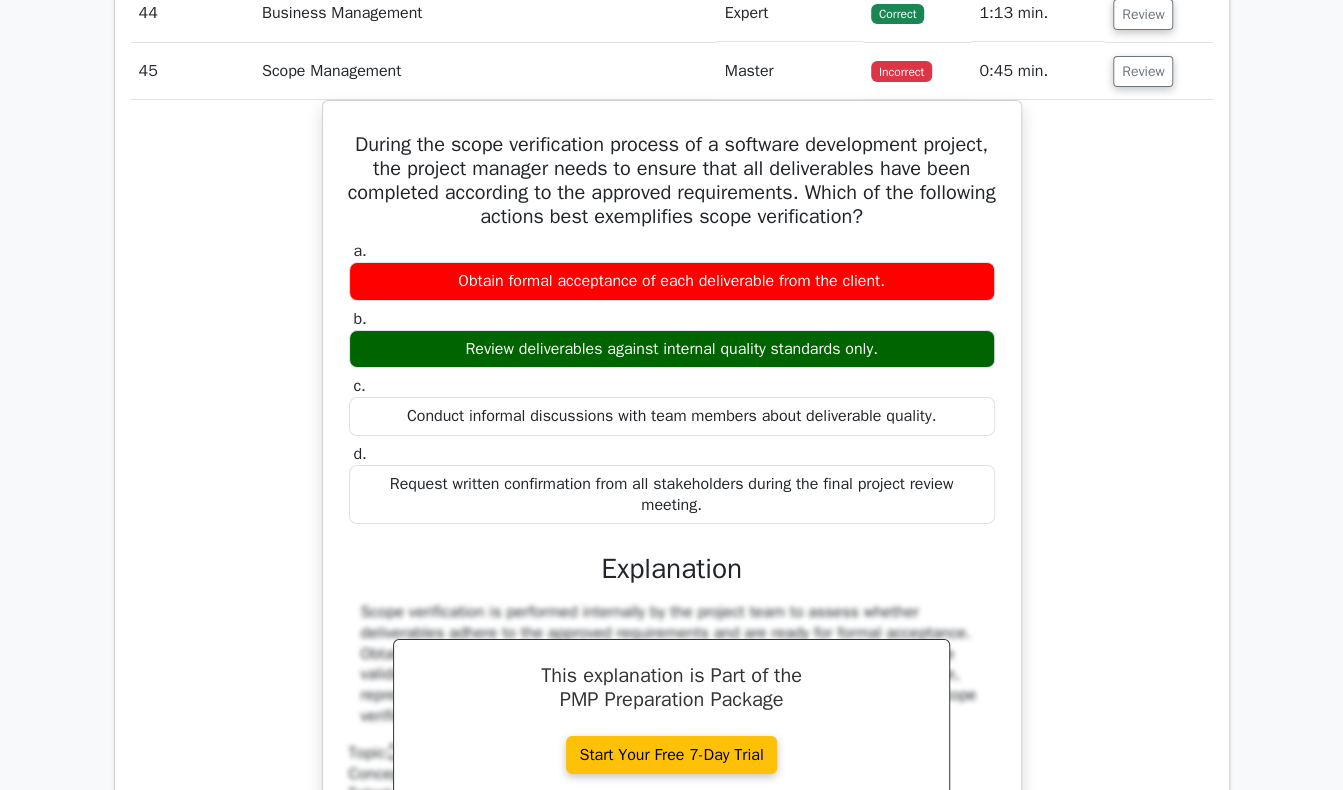 click on "Go Premium
Project Management Professional Preparation Package (2025)
Earn 35 PDUs needed for your PMP certification
13651 Superior-grade  Project Management Professional practice questions.
Accelerated Mastery: Deep dive into critical topics to fast-track your mastery.
Unlock Effortless PMP preparation: 5 full exams.
100% Satisfaction Guaranteed: Full refund with no questions if unsatisfied.
Bonus: all courses" at bounding box center [671, -7122] 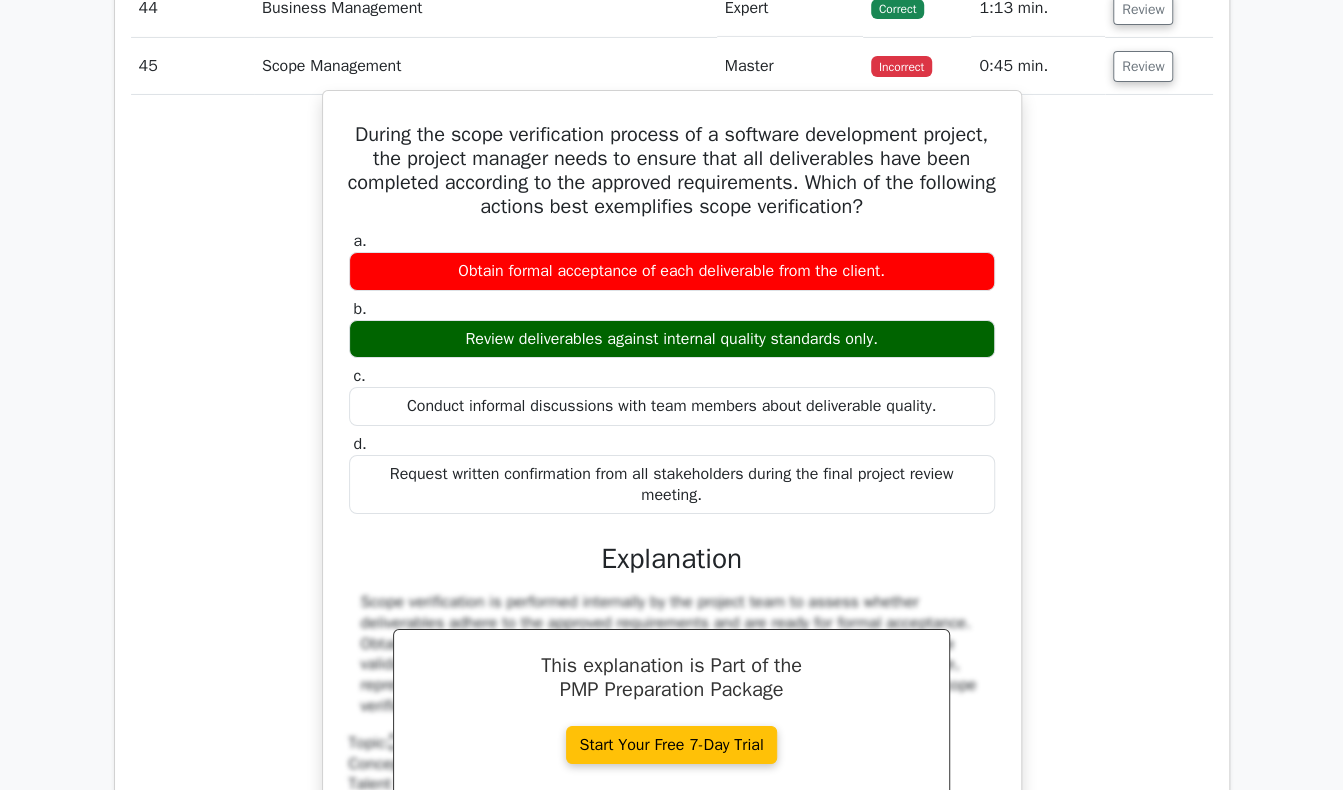 drag, startPoint x: 382, startPoint y: 111, endPoint x: 710, endPoint y: 465, distance: 482.59714 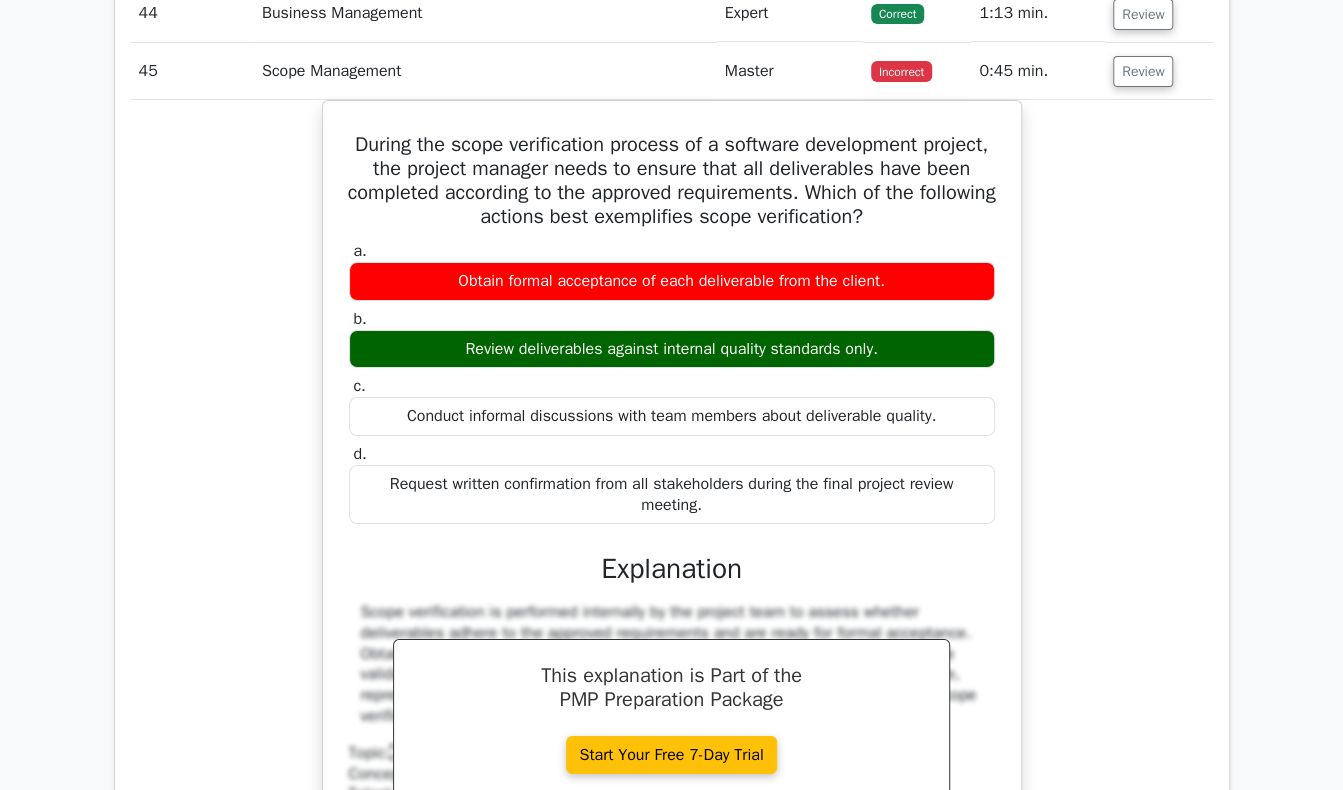 scroll, scrollTop: 20466, scrollLeft: 0, axis: vertical 